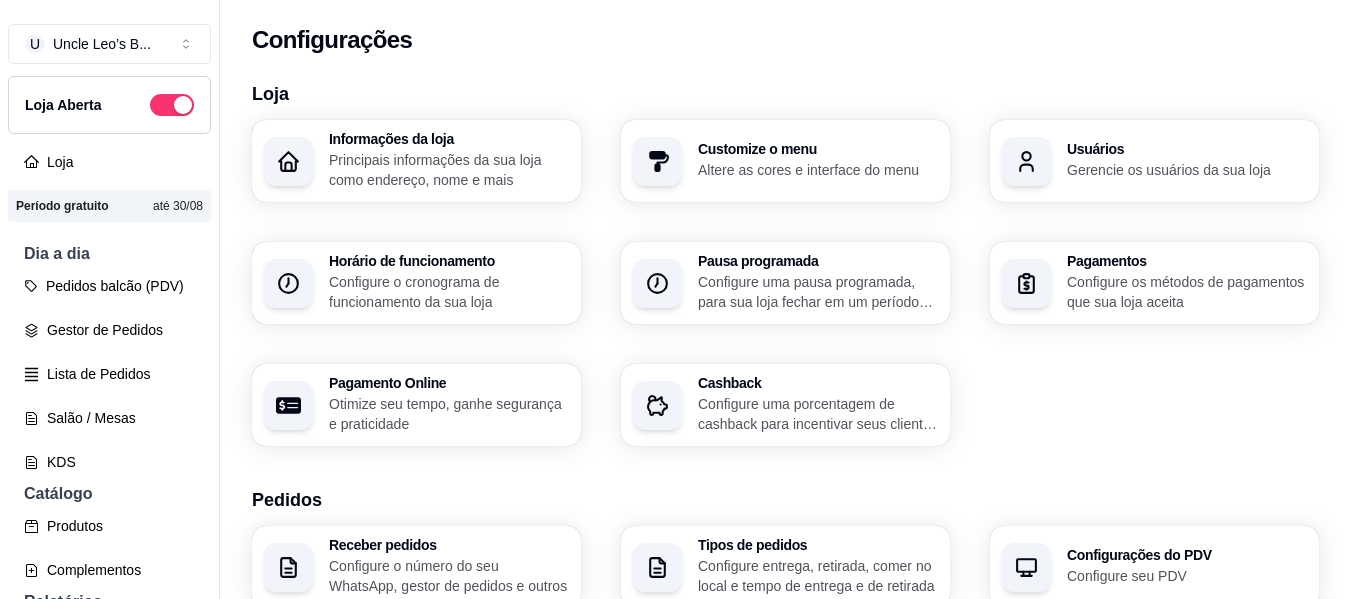 scroll, scrollTop: 0, scrollLeft: 0, axis: both 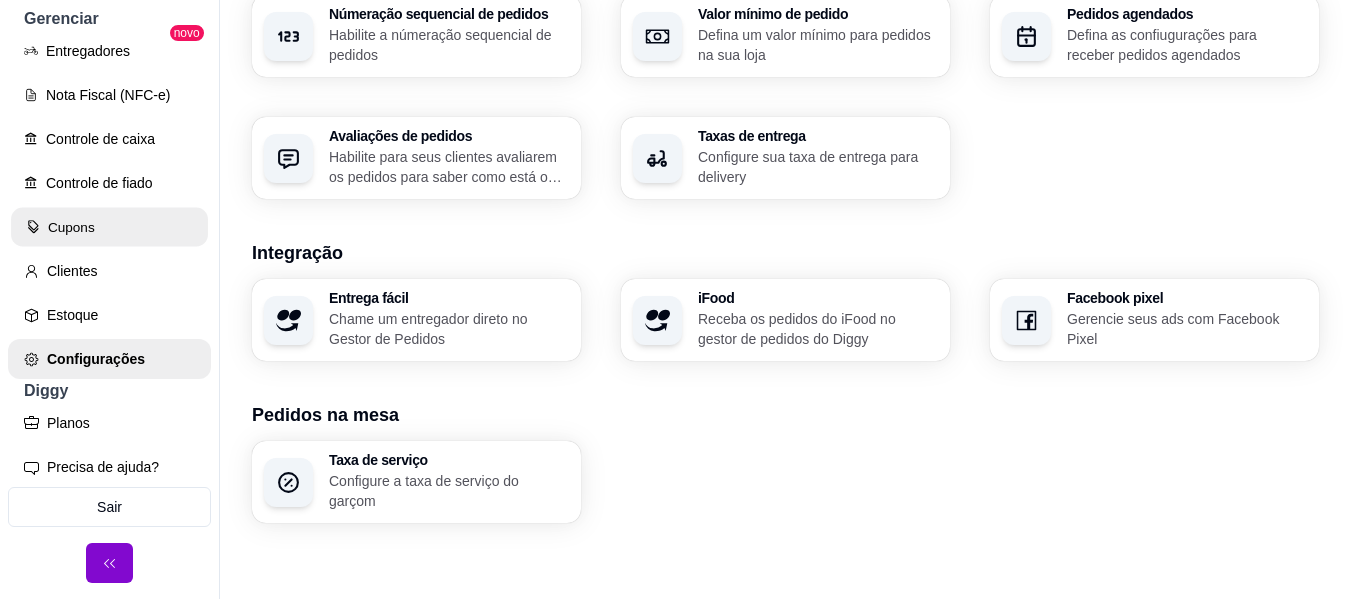 click on "Cupons" at bounding box center [109, 227] 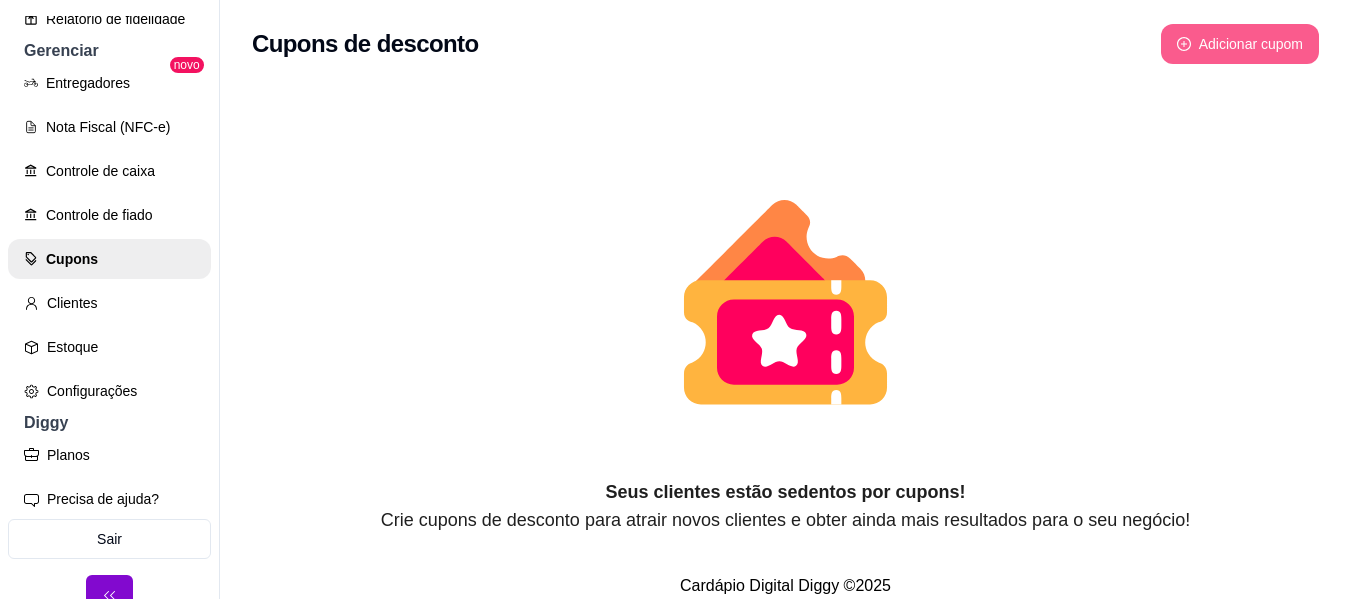 click on "Adicionar cupom" at bounding box center (1240, 44) 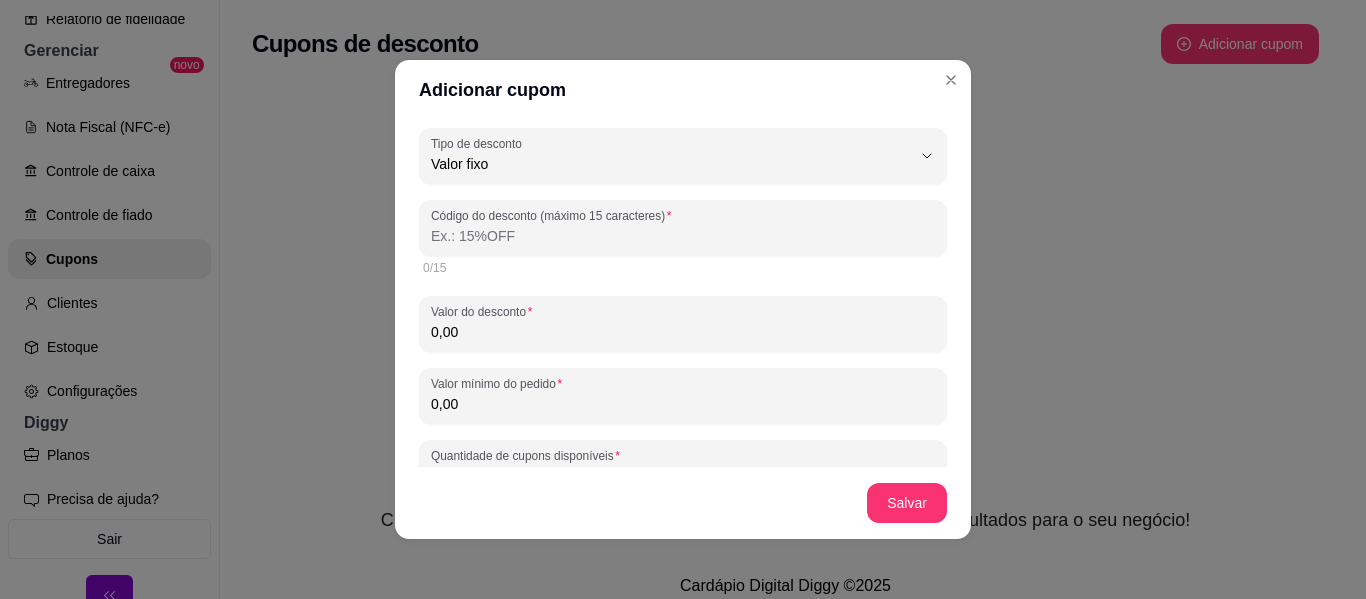 click on "Código do desconto (máximo 15 caracteres)" at bounding box center (683, 236) 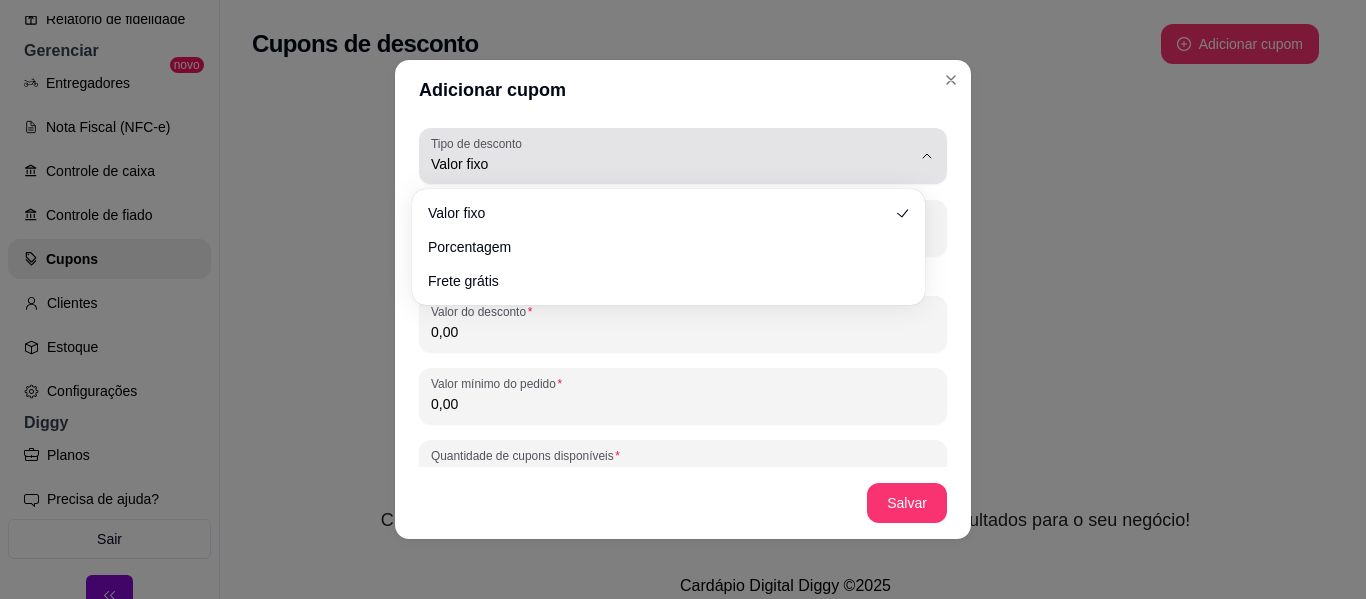 click on "Valor fixo" at bounding box center [671, 156] 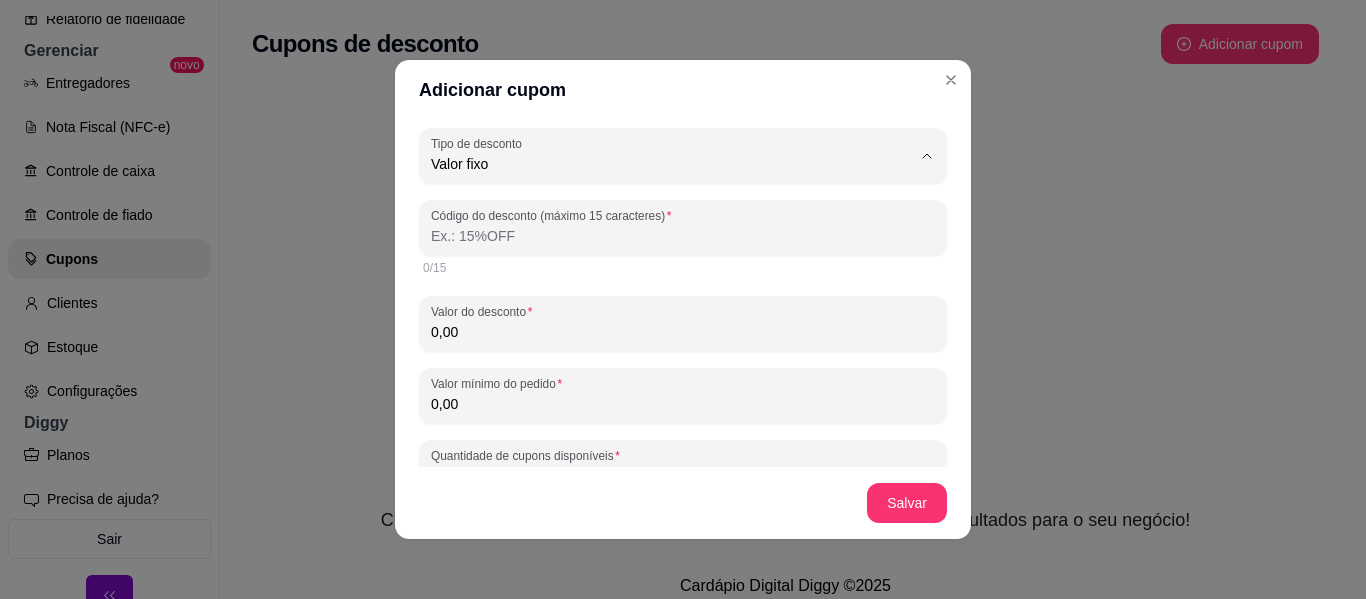 click on "Porcentagem" at bounding box center [658, 244] 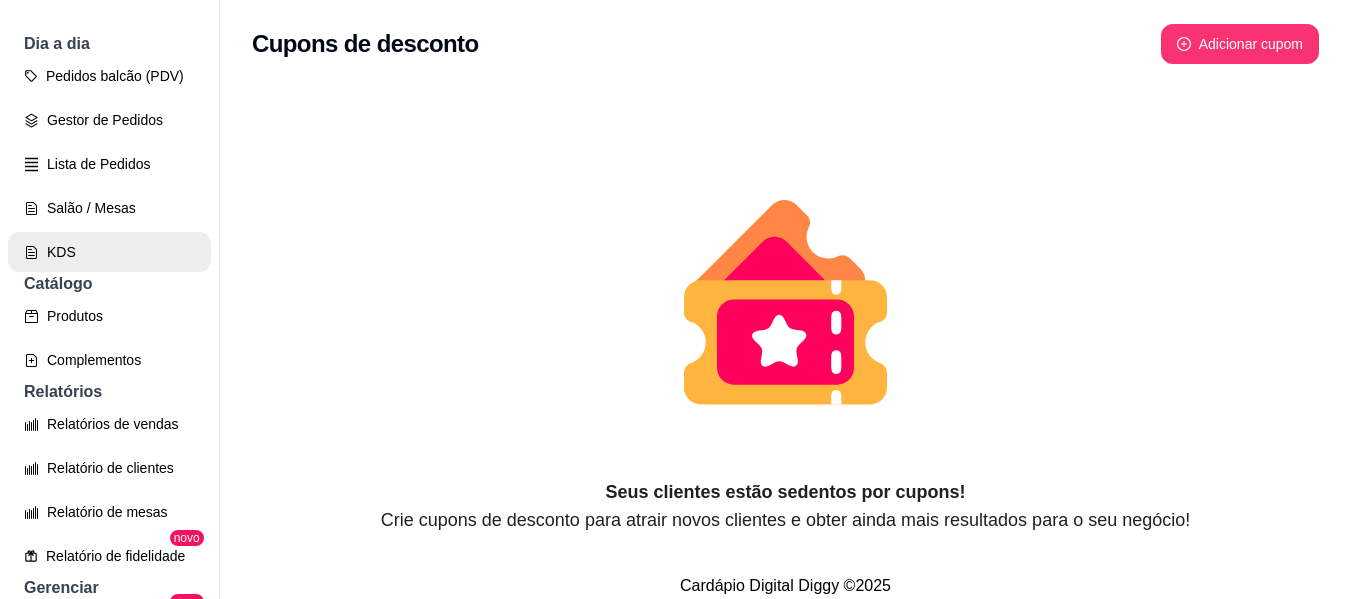 scroll, scrollTop: 217, scrollLeft: 0, axis: vertical 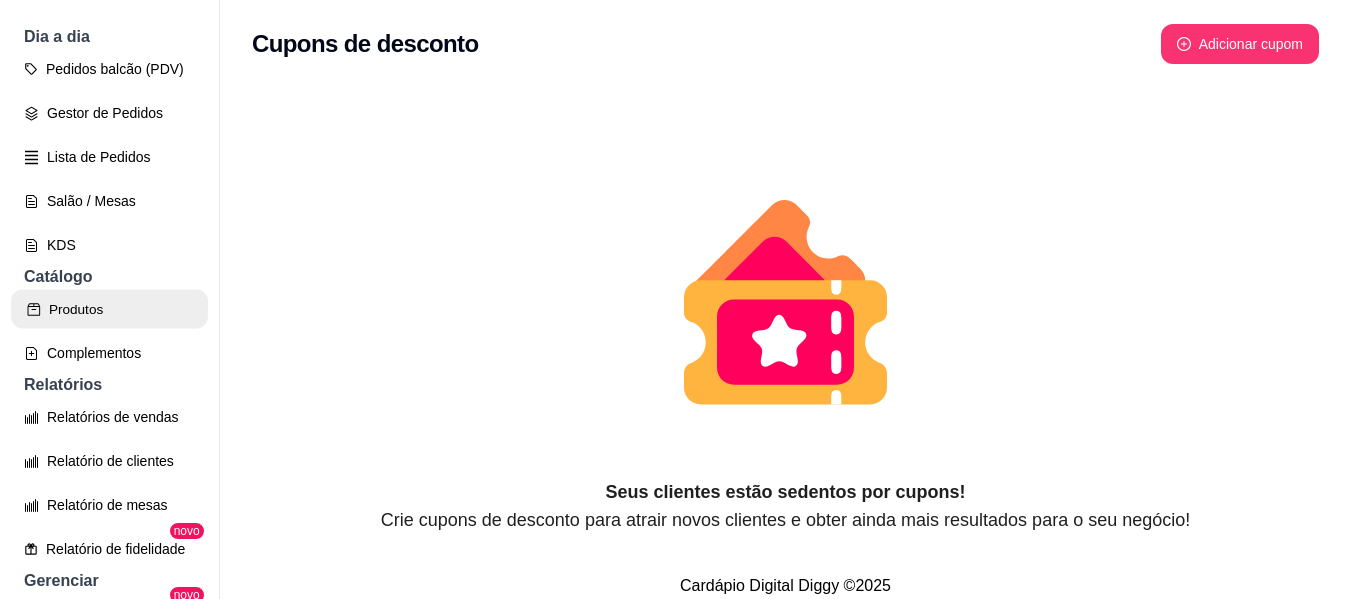 click on "Produtos" at bounding box center [109, 309] 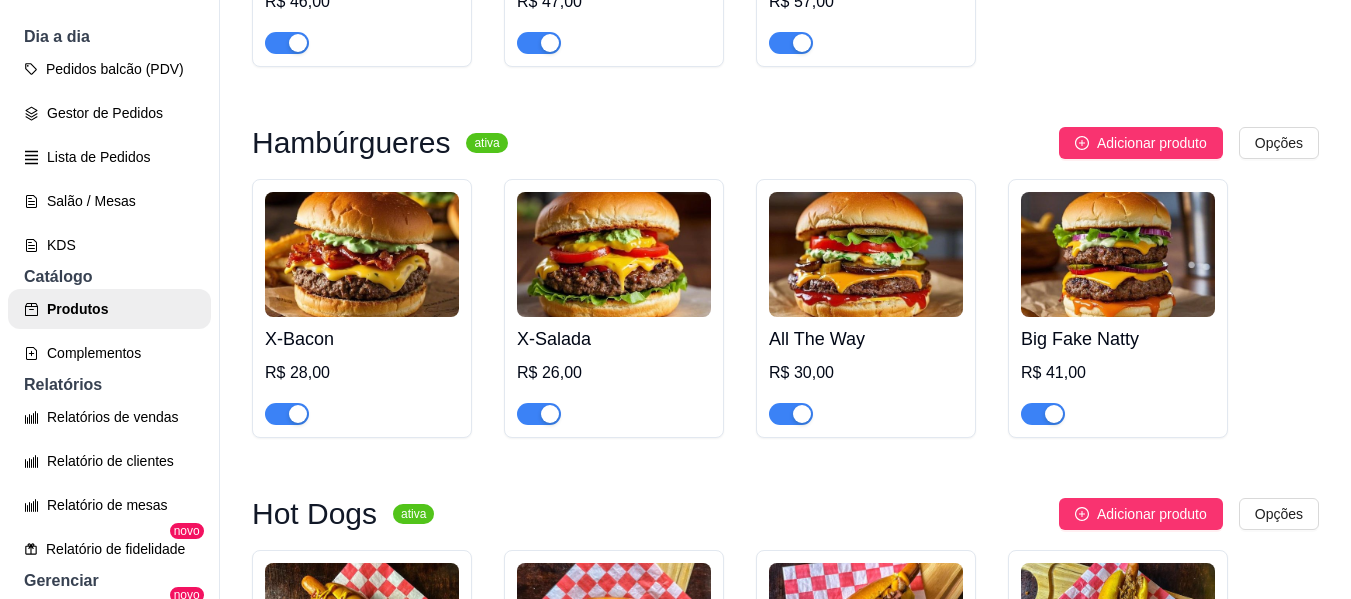 scroll, scrollTop: 1560, scrollLeft: 0, axis: vertical 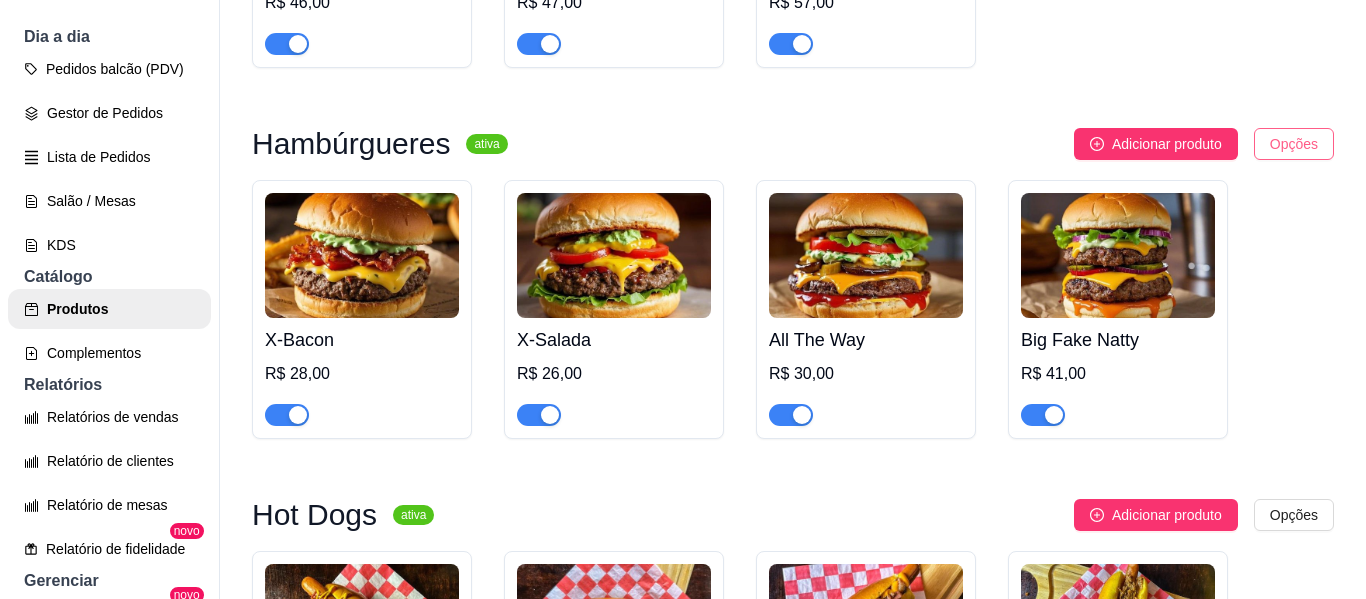 click on "Nuggets Supreme Individual (4 unid.)   R$ 12,00 Monte seu Hambúrguer   R$ 32,00 Combo Monte Seu Hambúrguer   R$ 48,00 Queridinhos do Uncle Leo's ativa Adicionar produto Opções X-Burguer   R$ 24,00 Clássico Americano   R$ 28,00 Bacon Jelly Burger   R$ 31,00 Combos Imperdíveis ativa Adicionar produto Opções Combo X-Burguer   R$ 40,00 Combo X-Salada   R$ 42,00 Combo X-Bacon   R$ 44,00 Combo Clássico Americano   R$ 44,00   R$ 46,00" at bounding box center (683, 299) 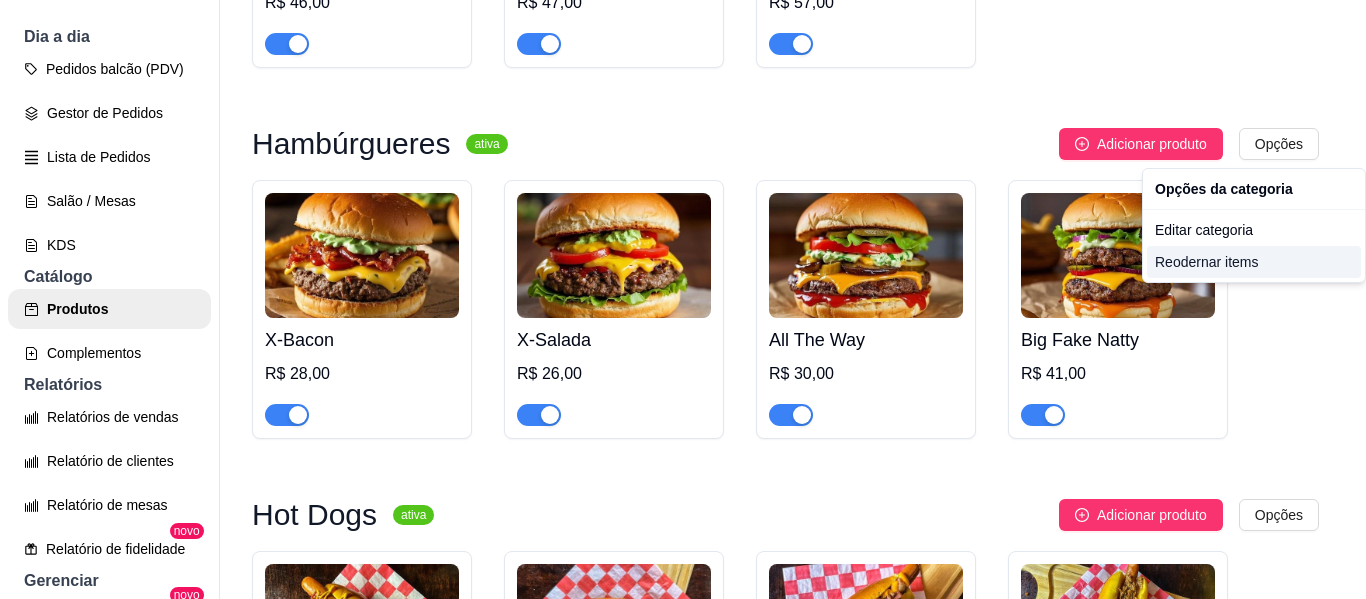 click on "Reodernar items" at bounding box center (1254, 262) 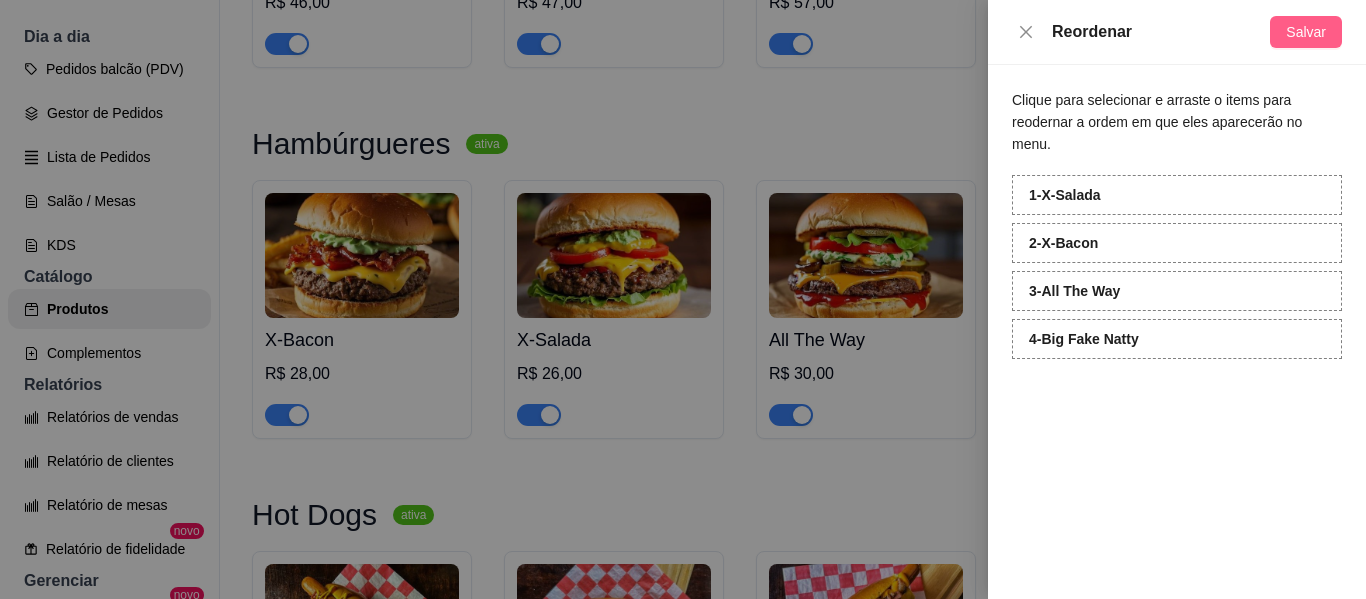 click on "Salvar" at bounding box center [1306, 32] 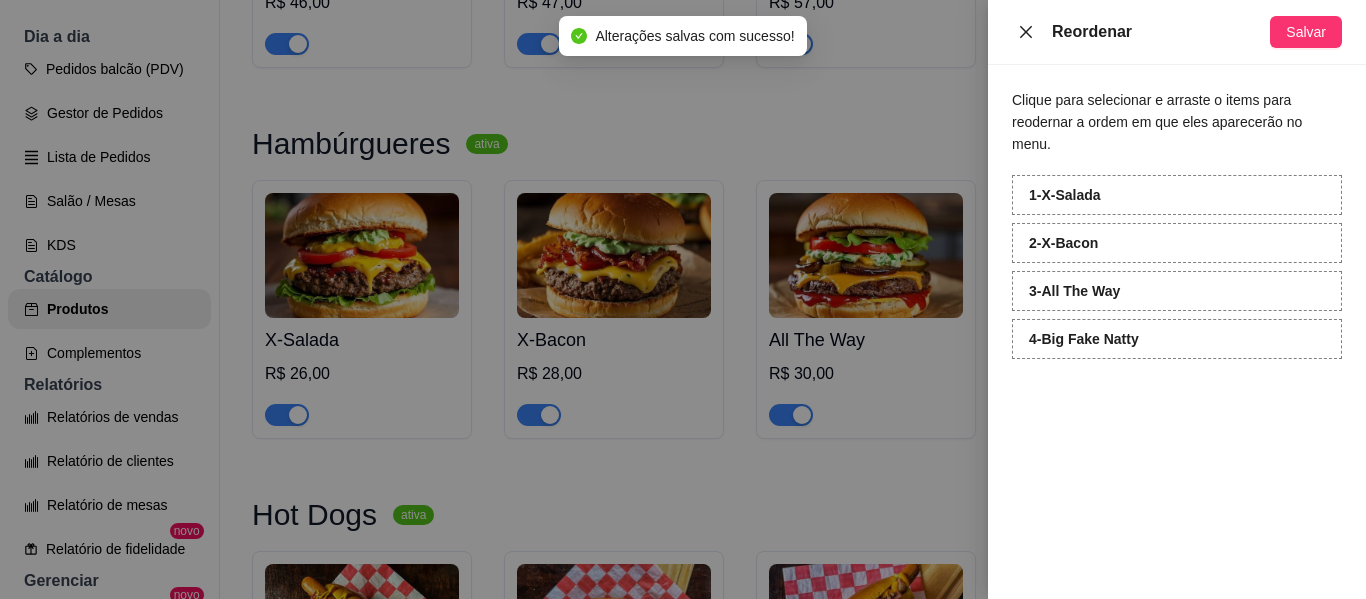 click 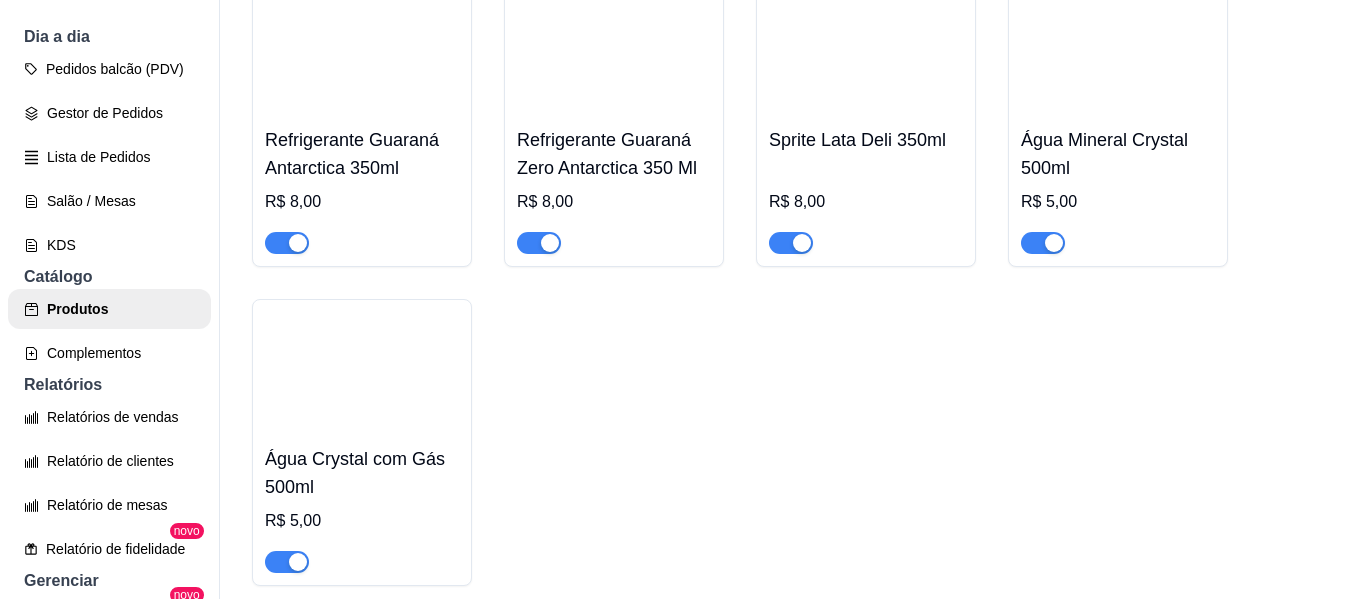 scroll, scrollTop: 3732, scrollLeft: 0, axis: vertical 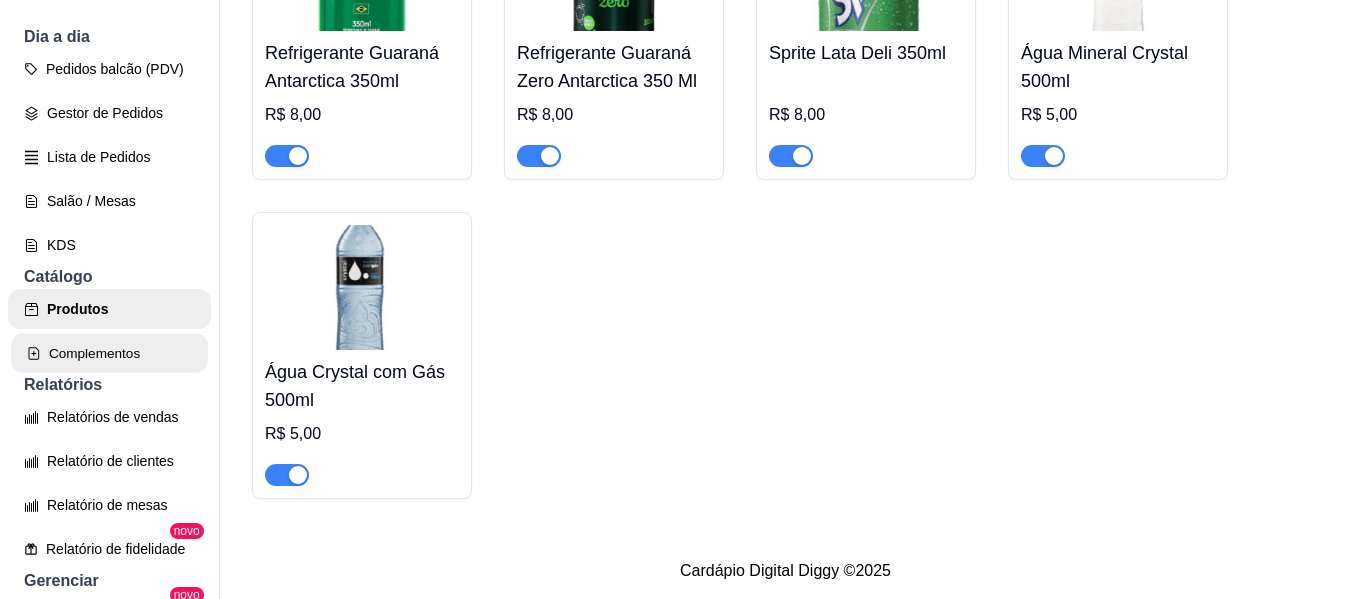 click on "Complementos" at bounding box center [109, 353] 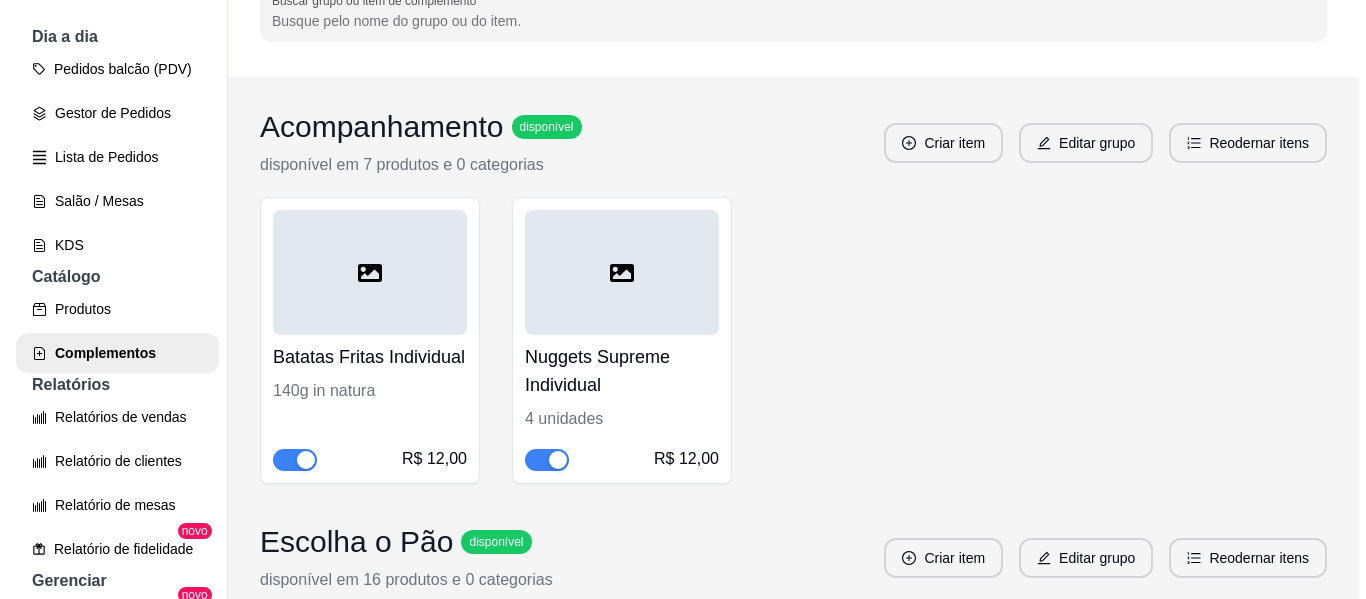 scroll, scrollTop: 205, scrollLeft: 0, axis: vertical 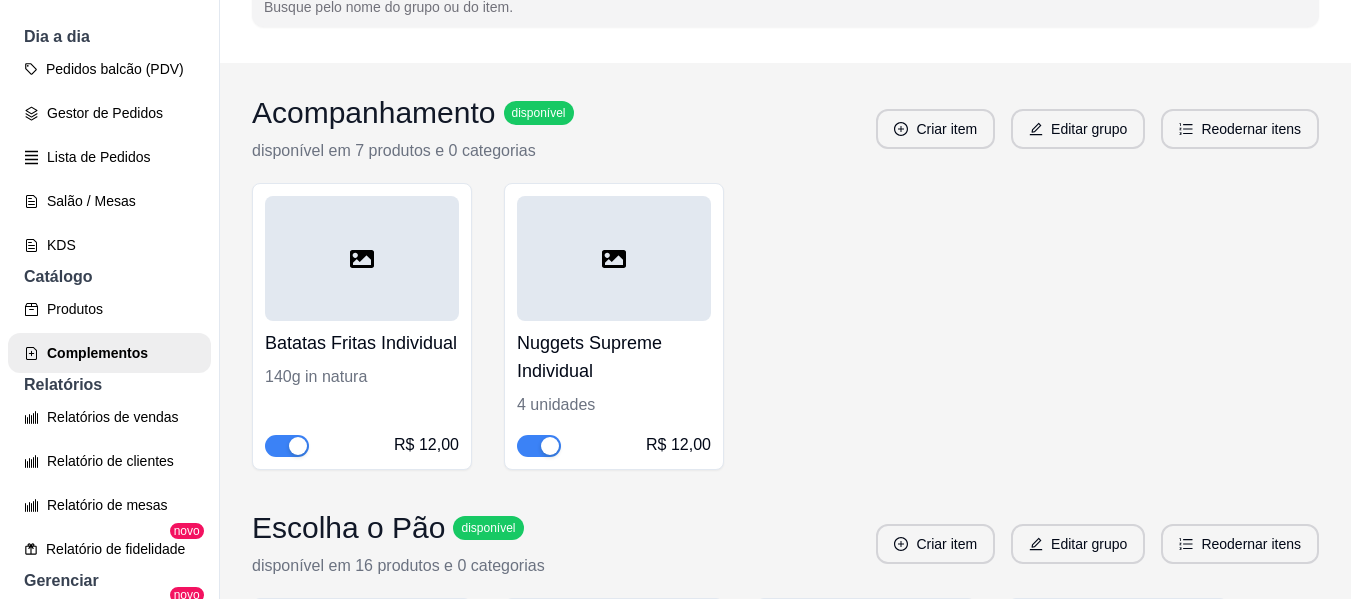 click at bounding box center (362, 258) 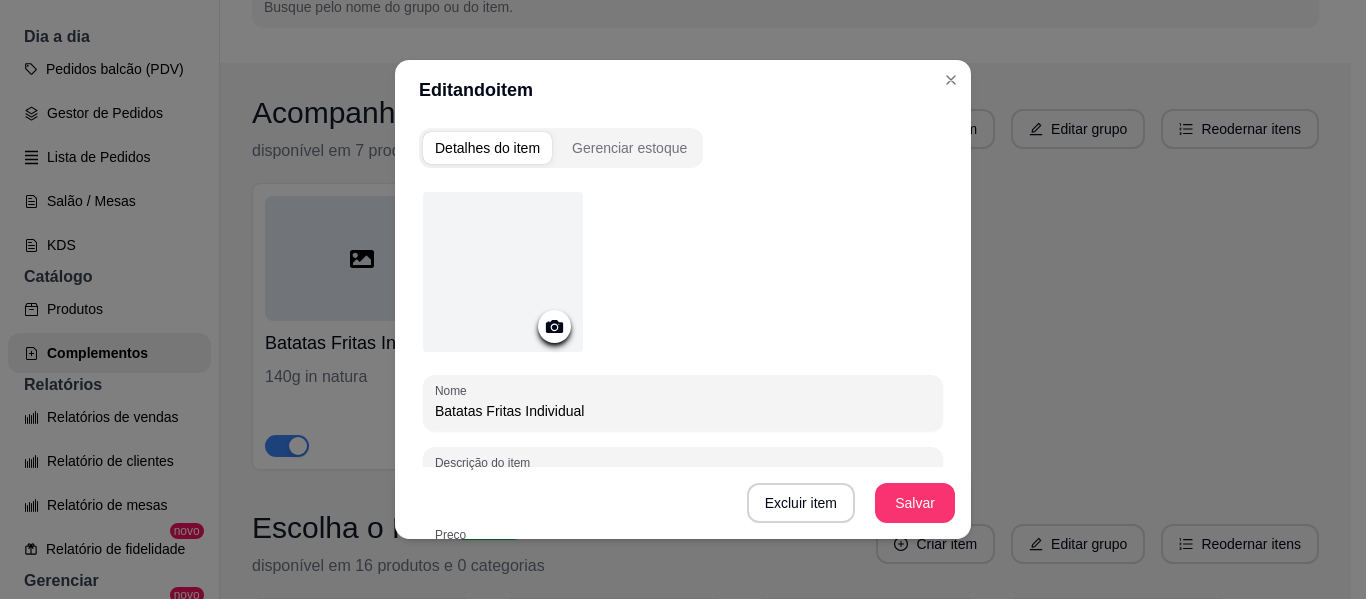 click at bounding box center (554, 326) 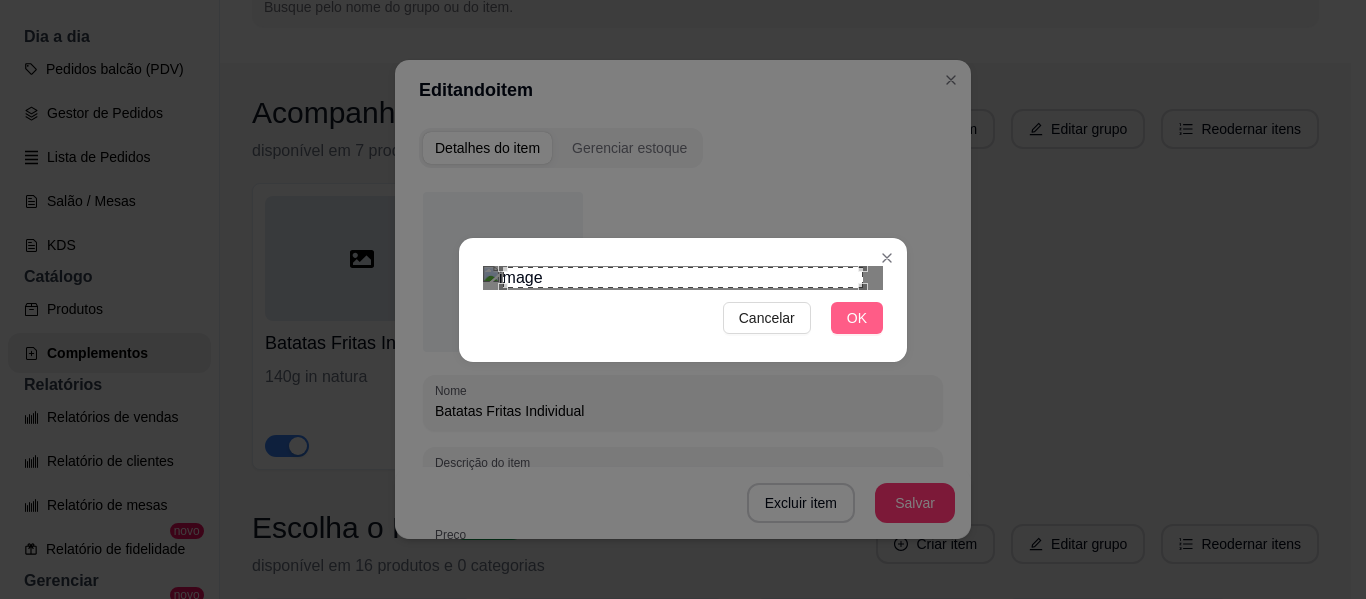 click on "OK" at bounding box center (857, 318) 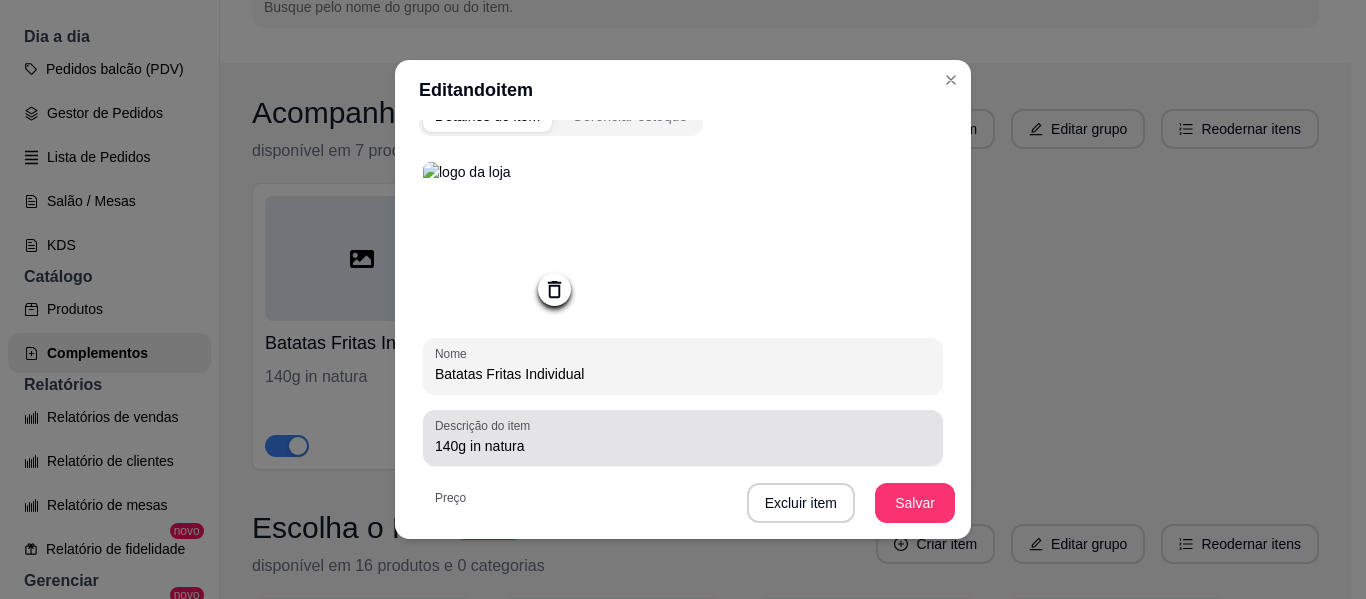 scroll, scrollTop: 33, scrollLeft: 0, axis: vertical 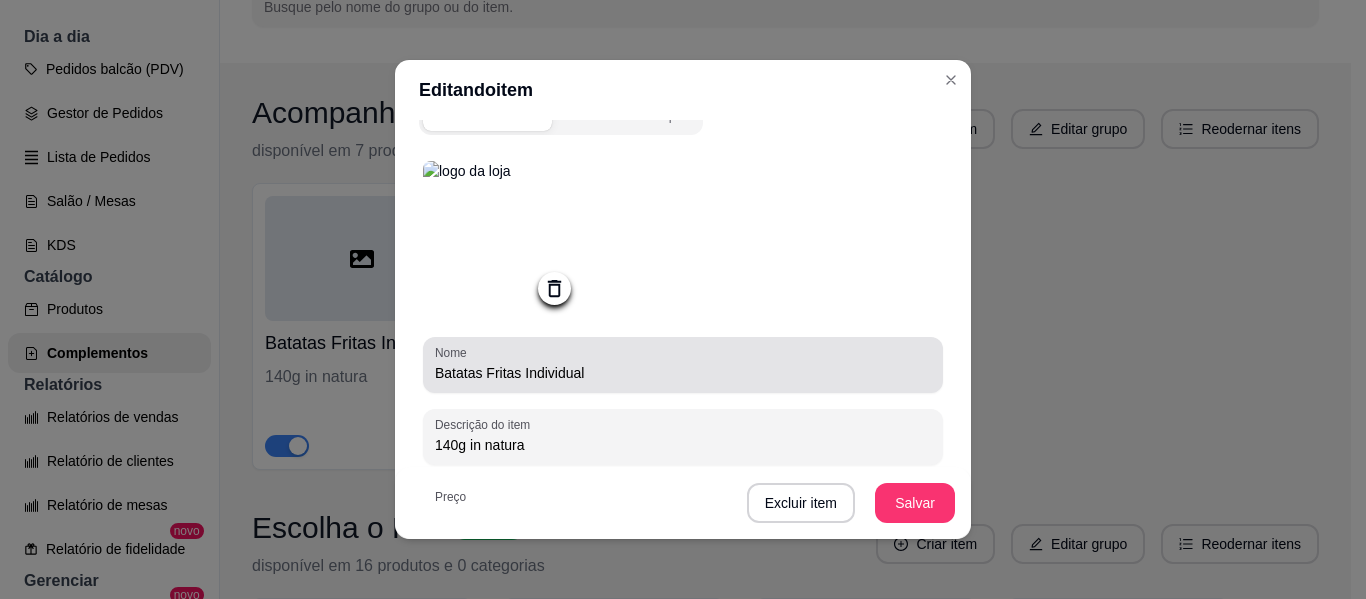 click on "Batatas Fritas Individual" at bounding box center [683, 373] 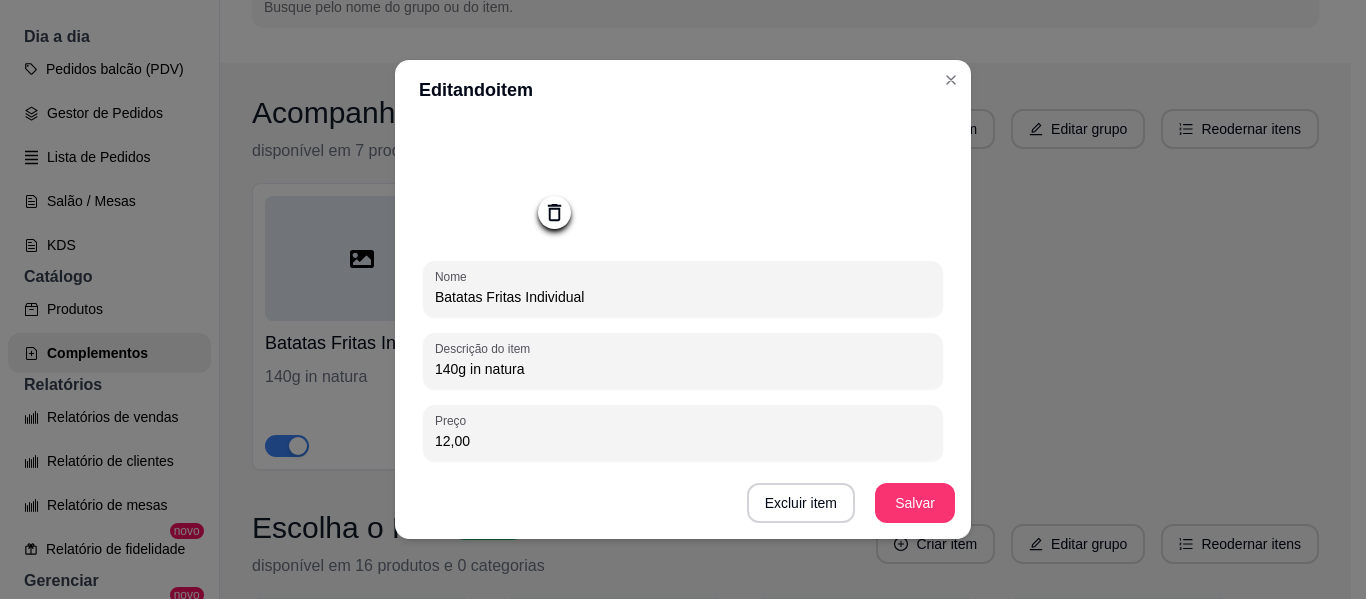 scroll, scrollTop: 112, scrollLeft: 0, axis: vertical 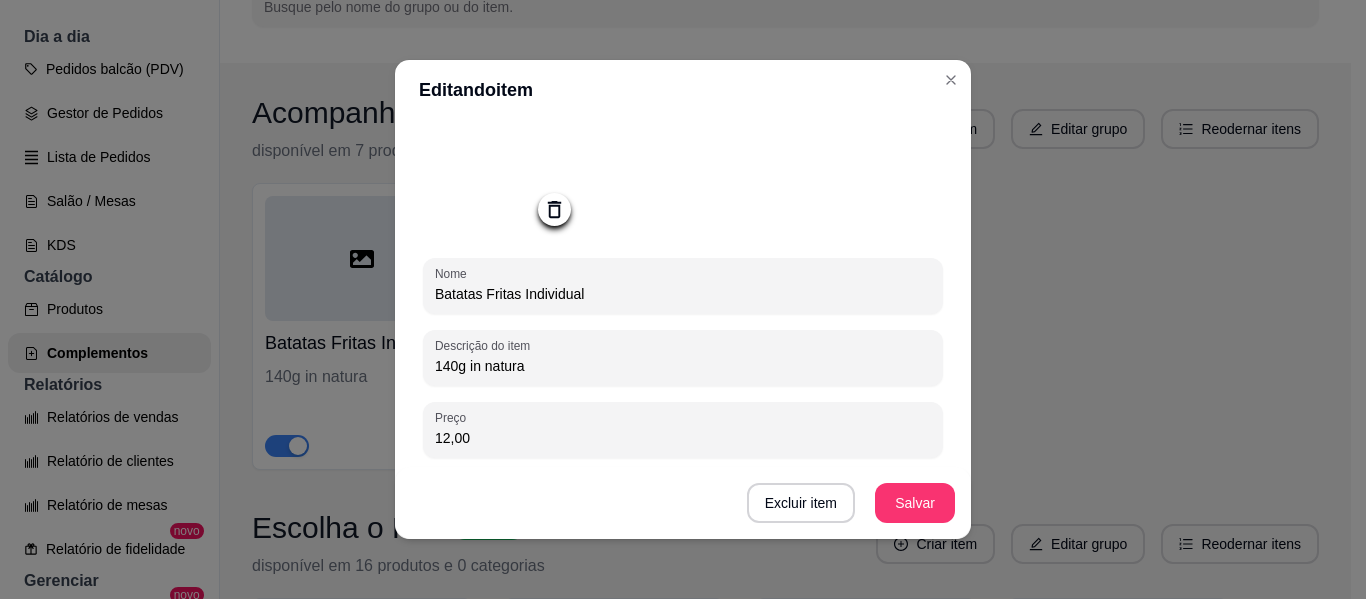 click on "140g in natura" at bounding box center [683, 366] 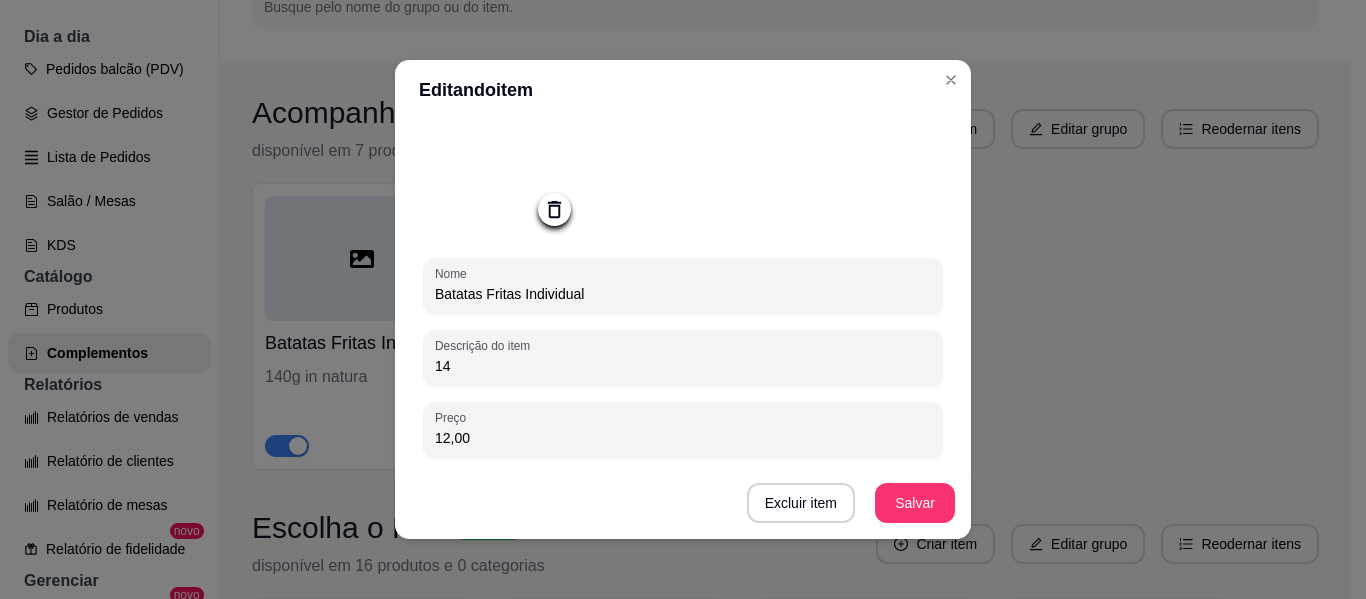 type on "1" 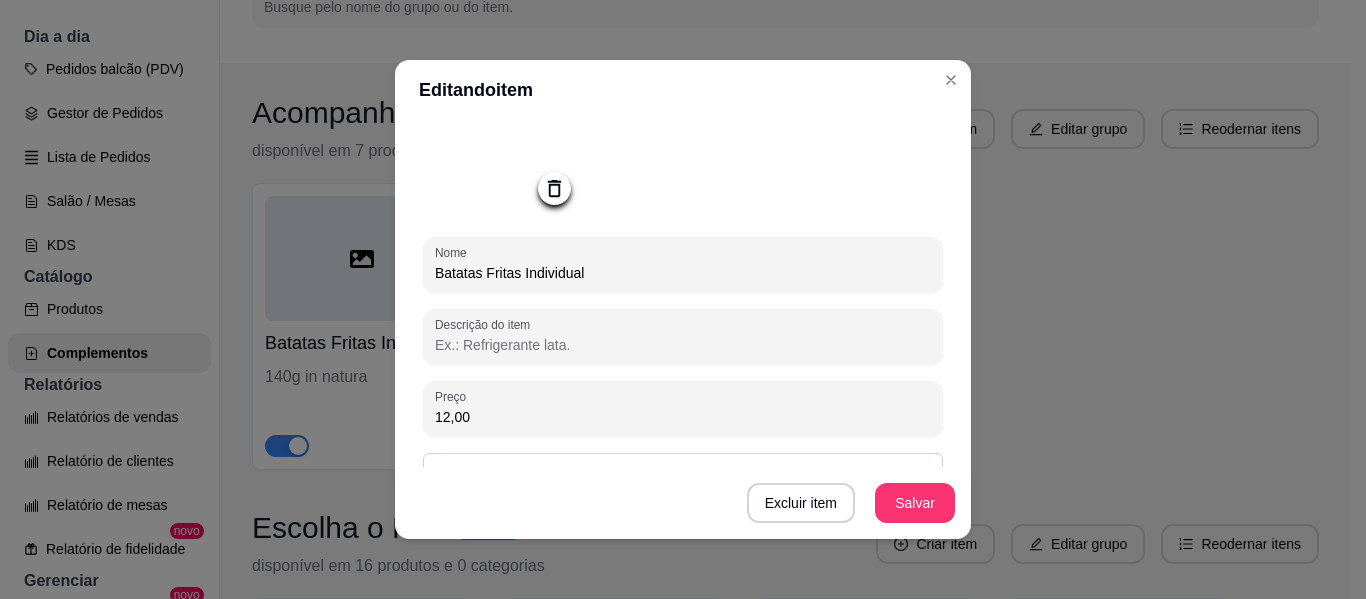 scroll, scrollTop: 140, scrollLeft: 0, axis: vertical 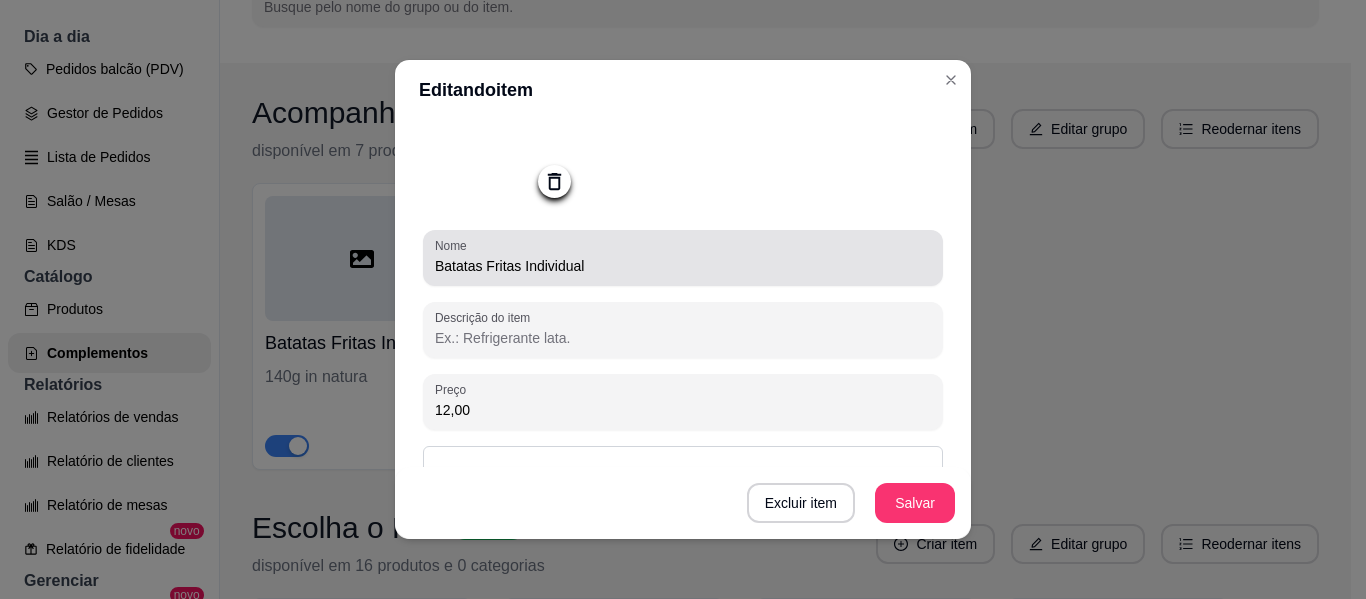 type 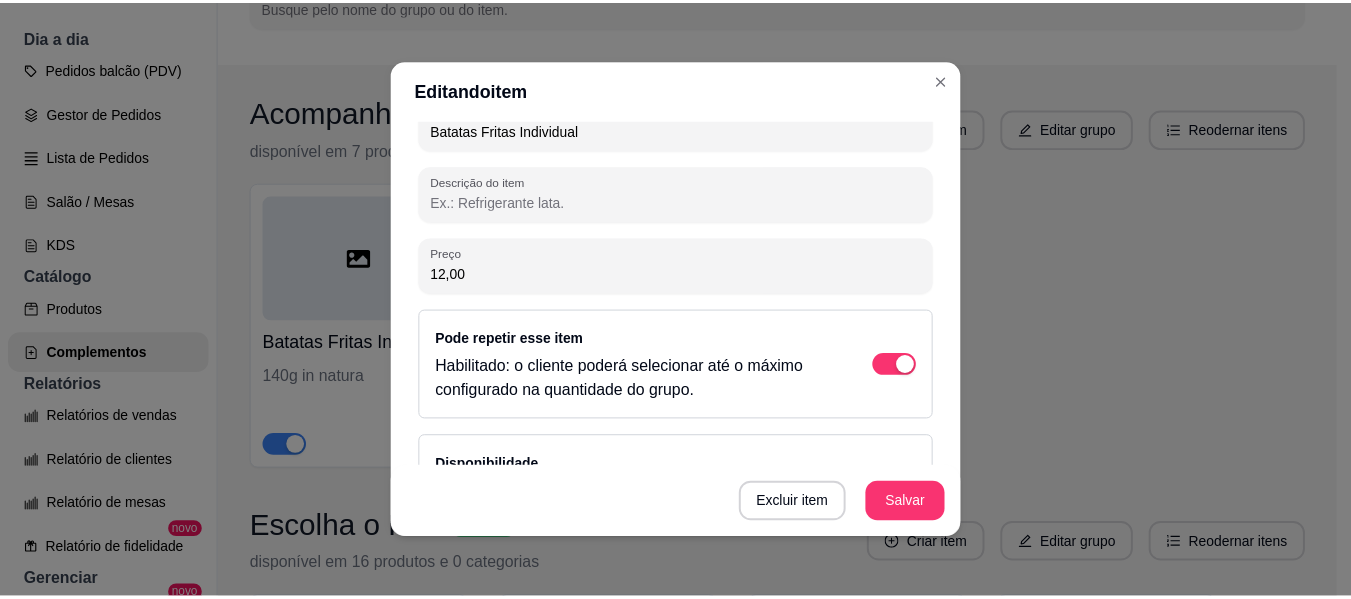 scroll, scrollTop: 371, scrollLeft: 0, axis: vertical 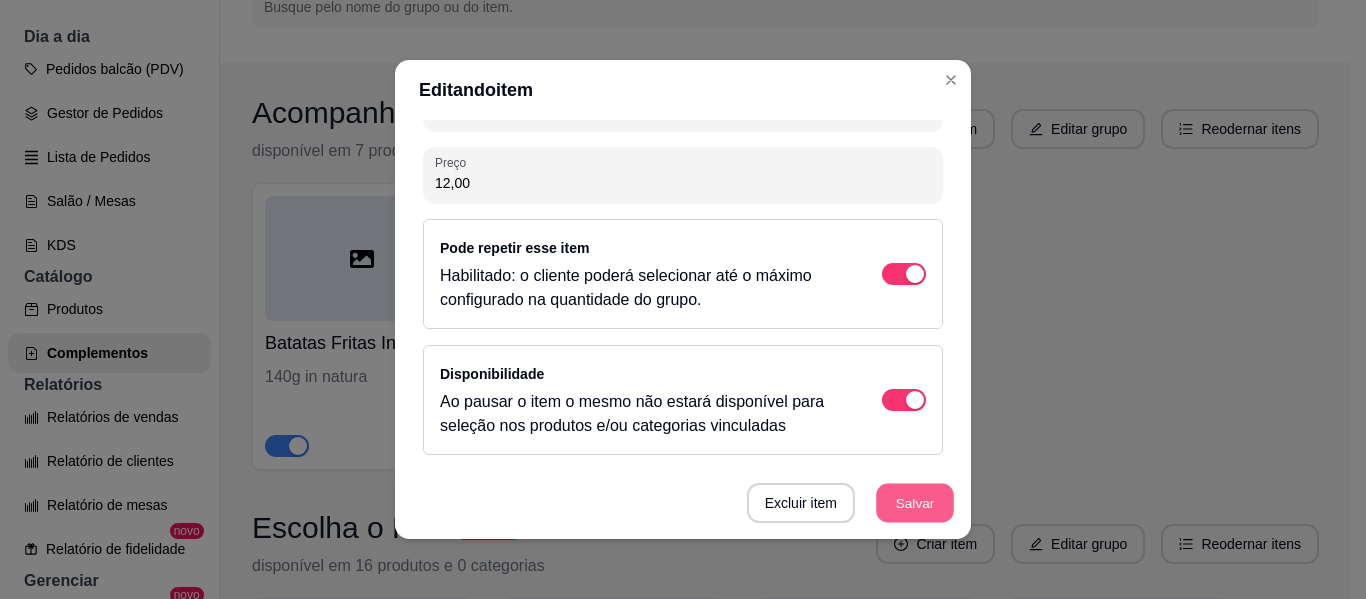 click on "Salvar" at bounding box center (915, 503) 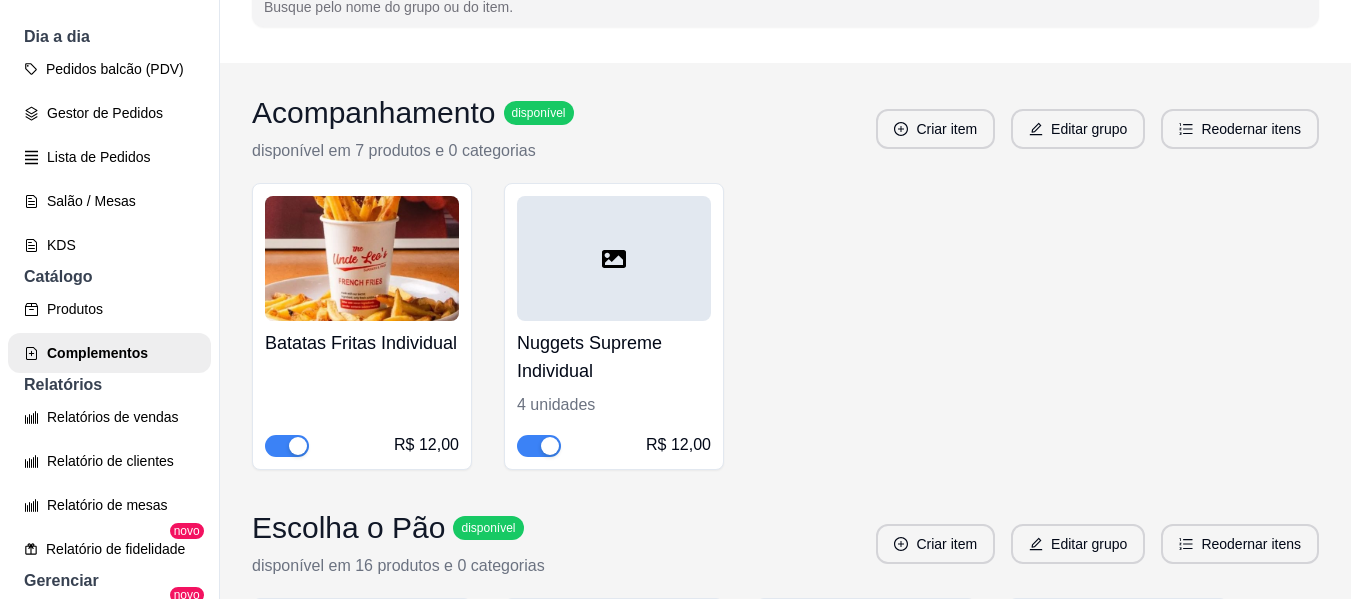 click on "Nuggets Supreme Individual" at bounding box center [614, 357] 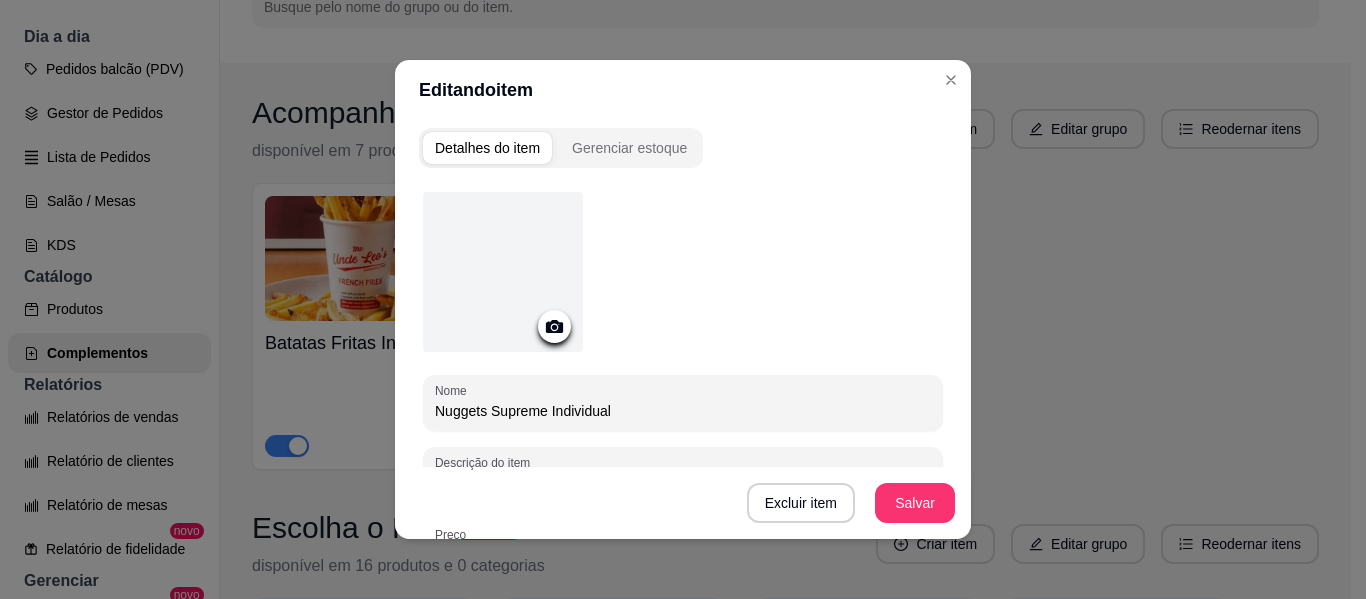 click on "Nuggets Supreme Individual" at bounding box center (683, 411) 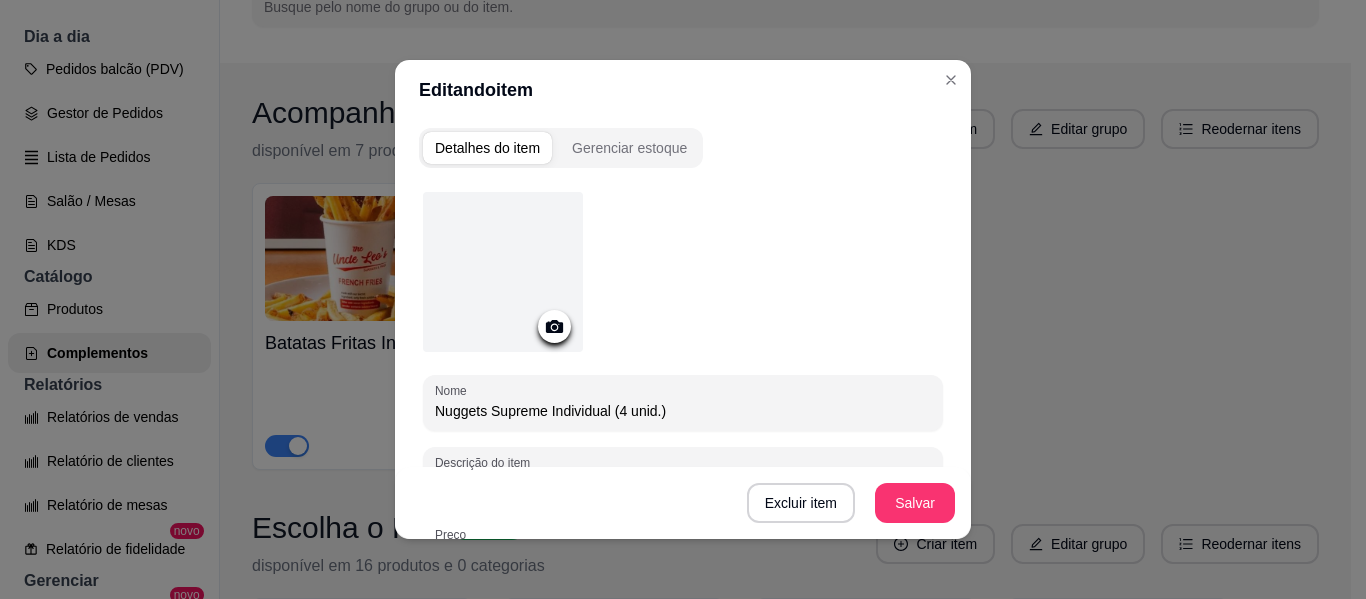 type on "Nuggets Supreme Individual (4 unid.)" 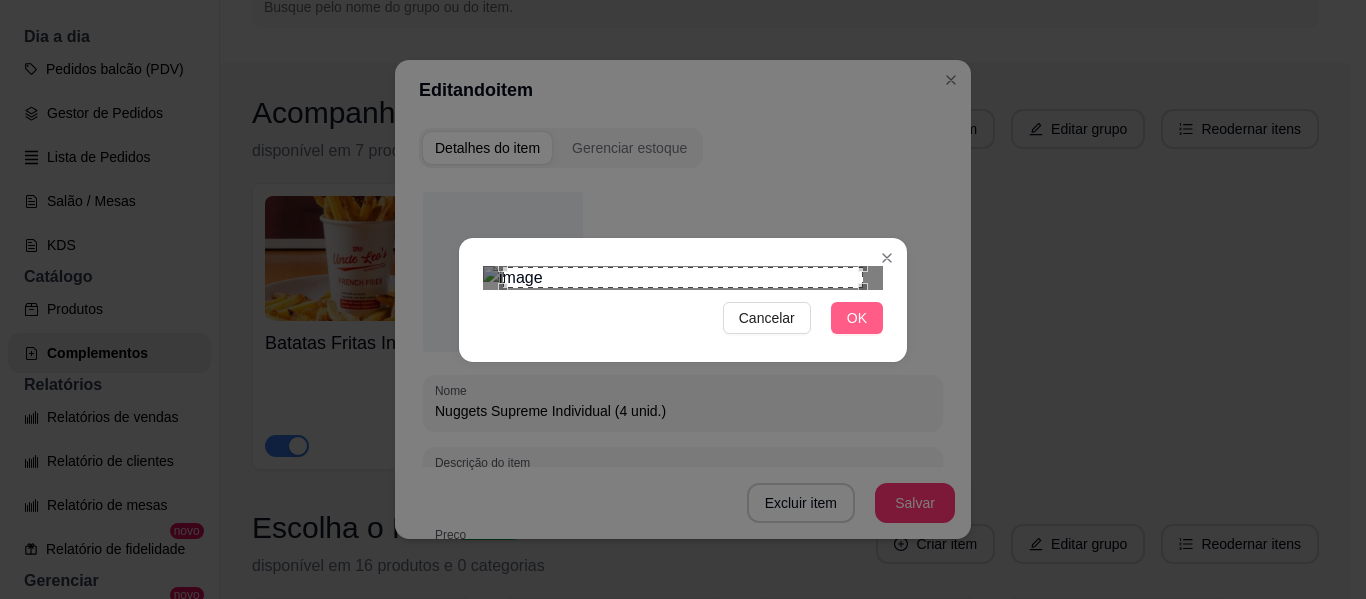 click on "OK" at bounding box center [857, 318] 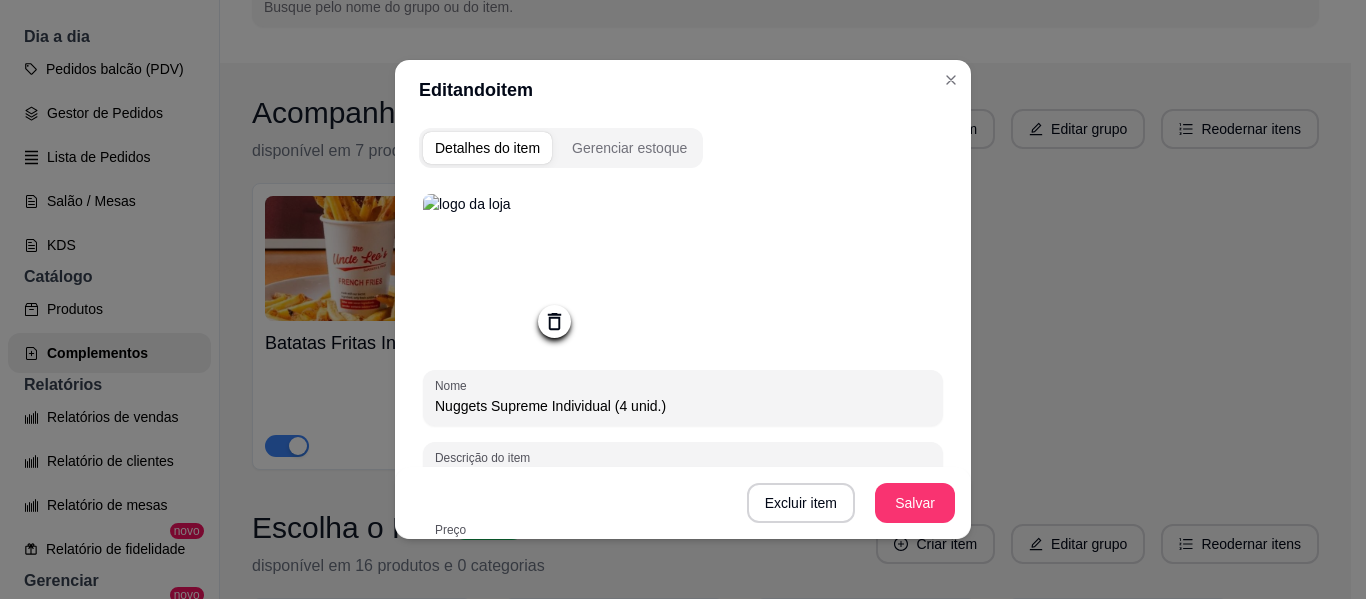 click 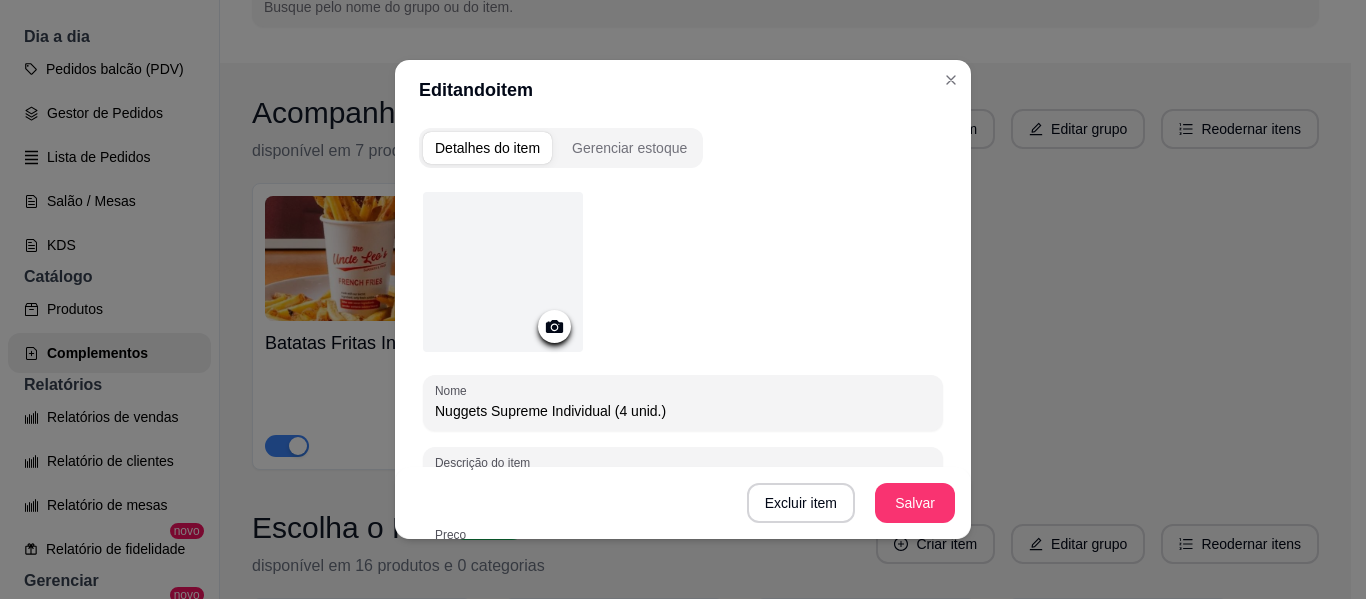 click 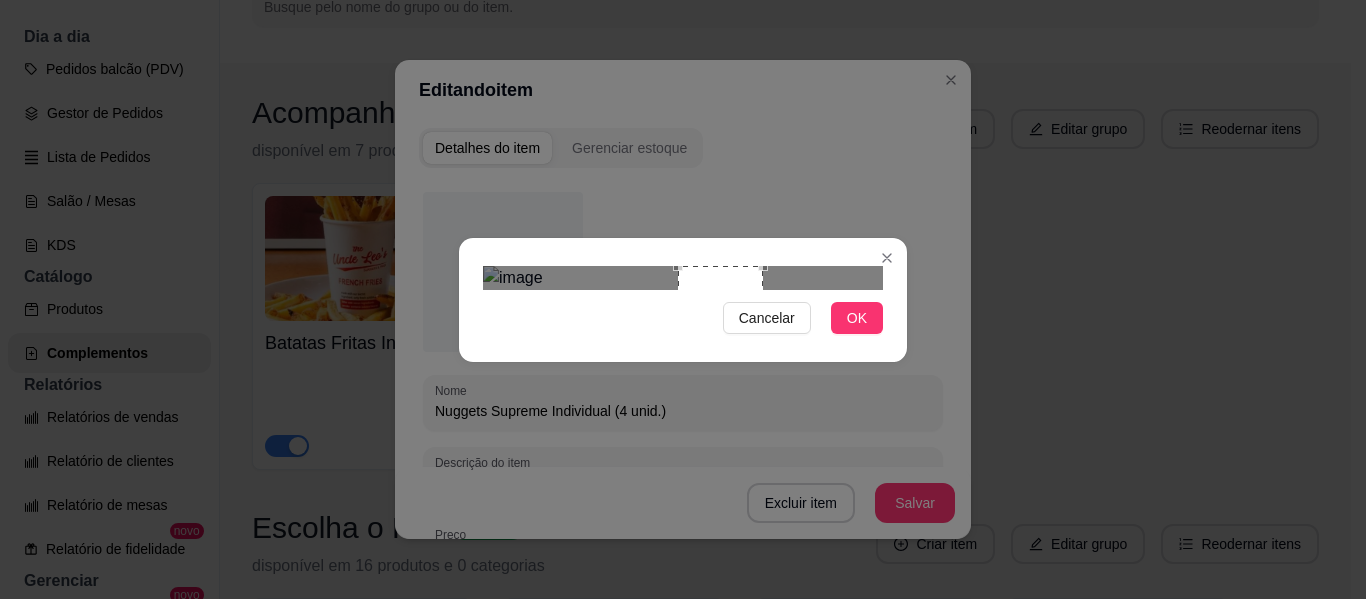 click at bounding box center (683, 278) 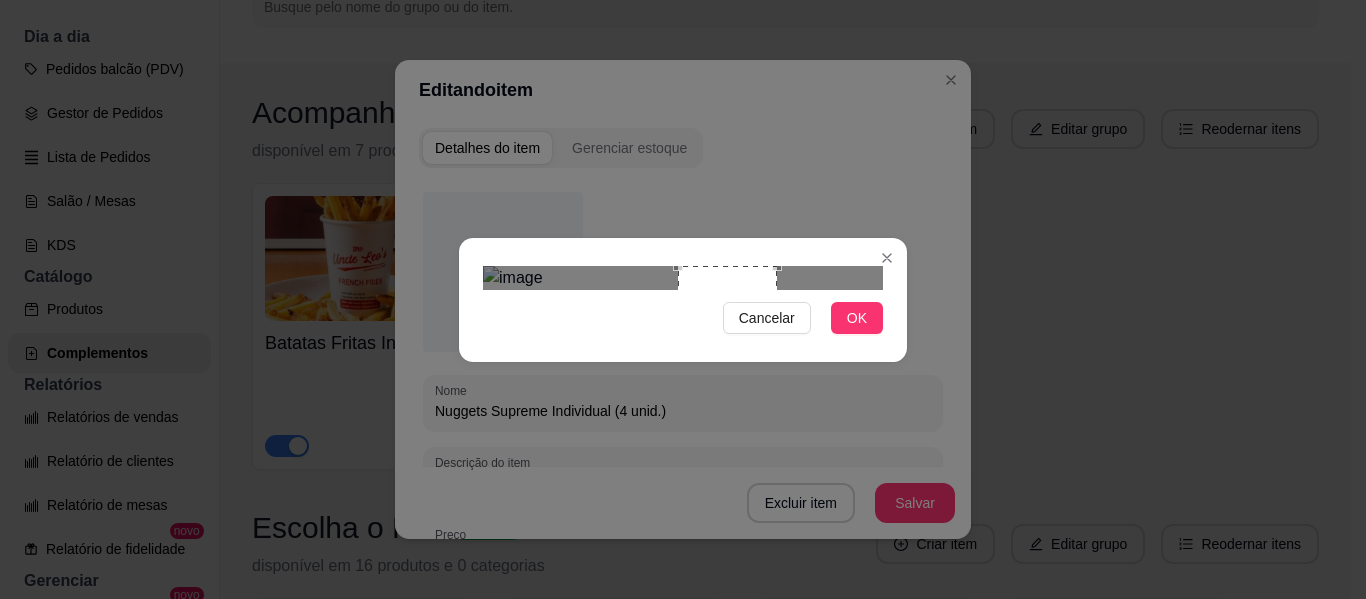 click at bounding box center [727, 315] 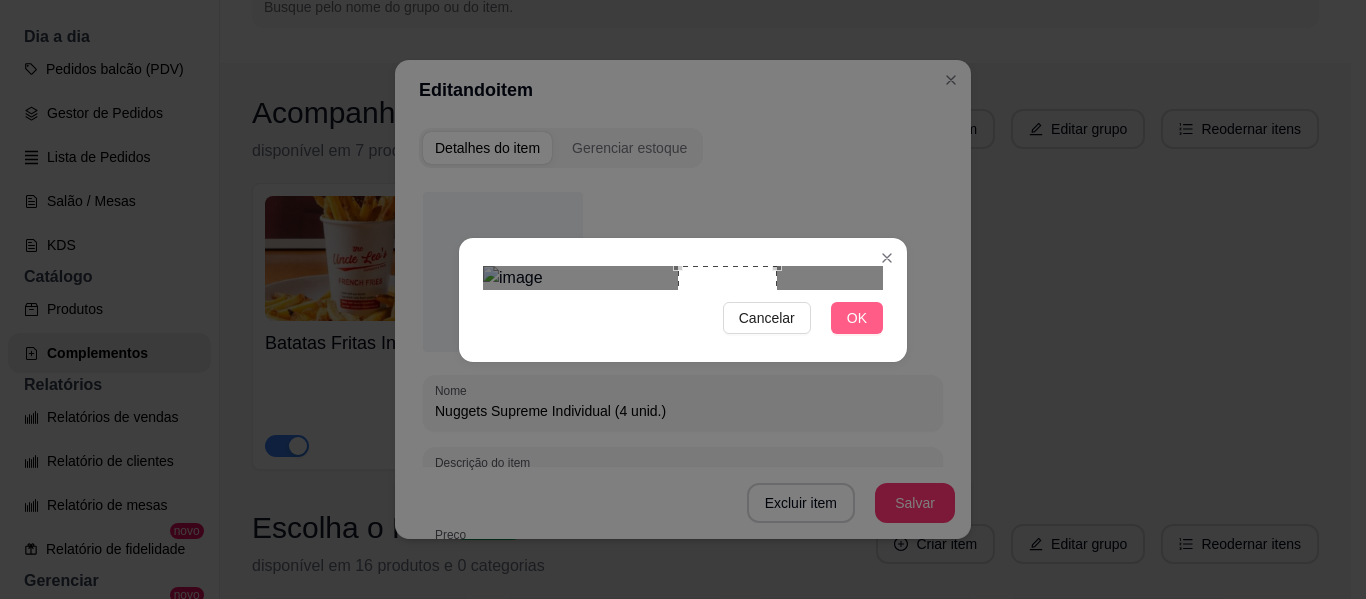 click on "OK" at bounding box center (857, 318) 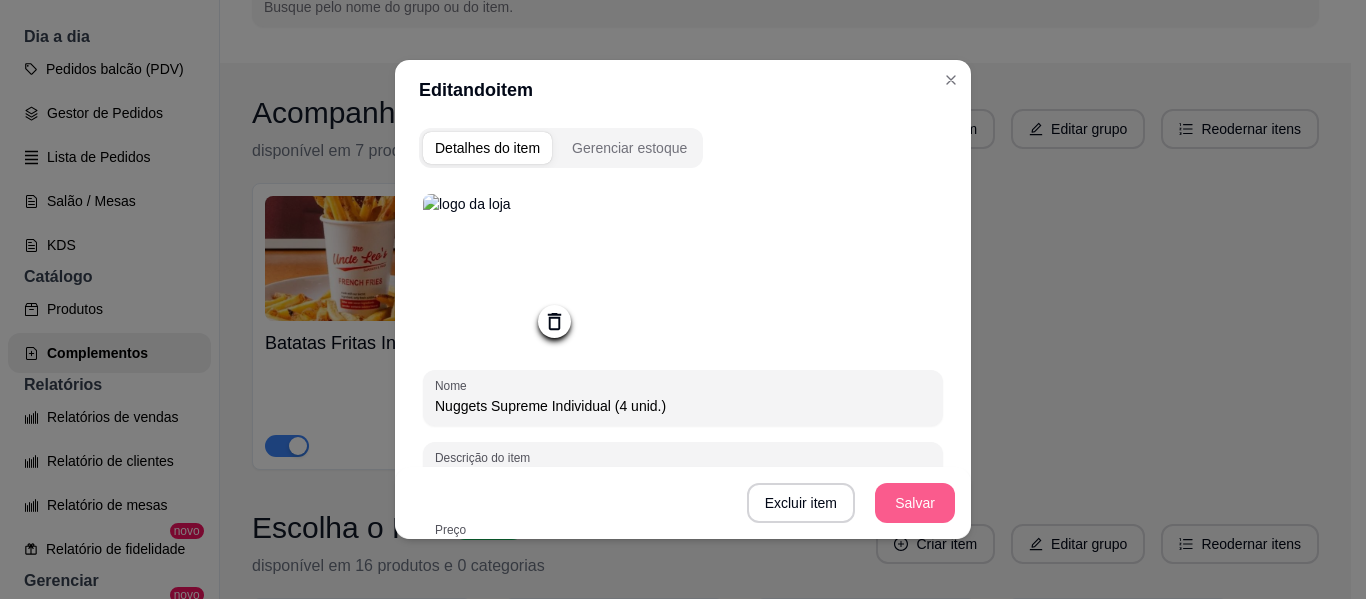 click on "Salvar" at bounding box center [915, 503] 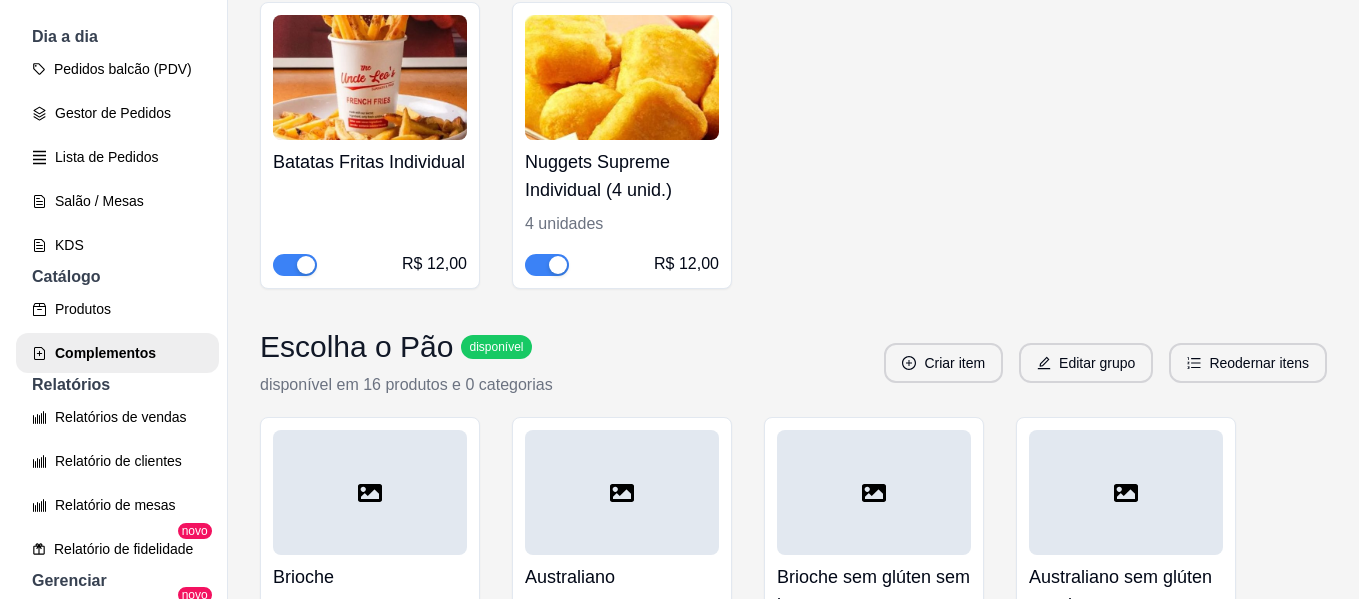 scroll, scrollTop: 0, scrollLeft: 0, axis: both 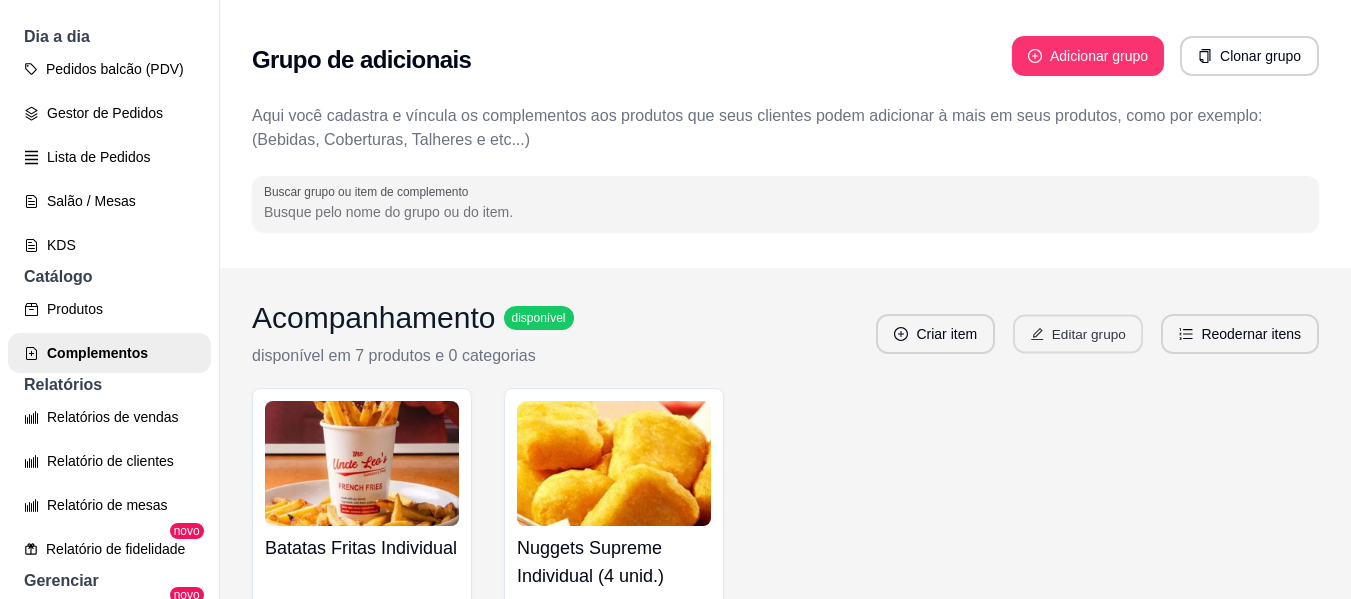 click on "Editar grupo" at bounding box center (1078, 334) 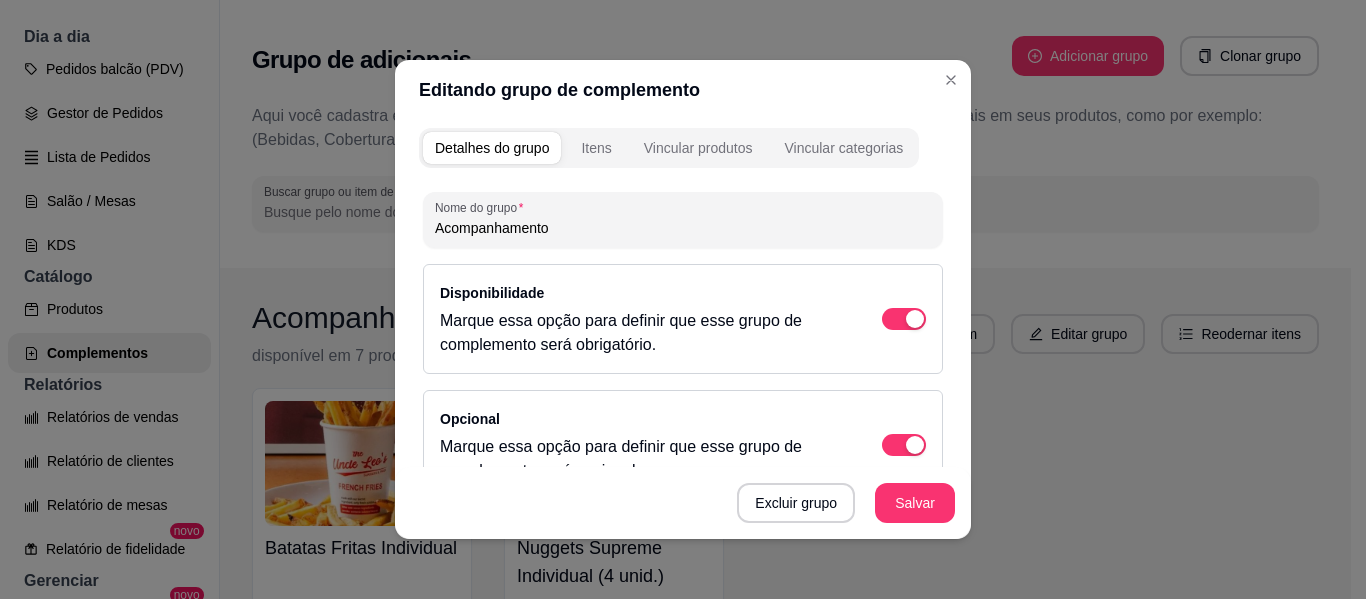 scroll, scrollTop: 363, scrollLeft: 0, axis: vertical 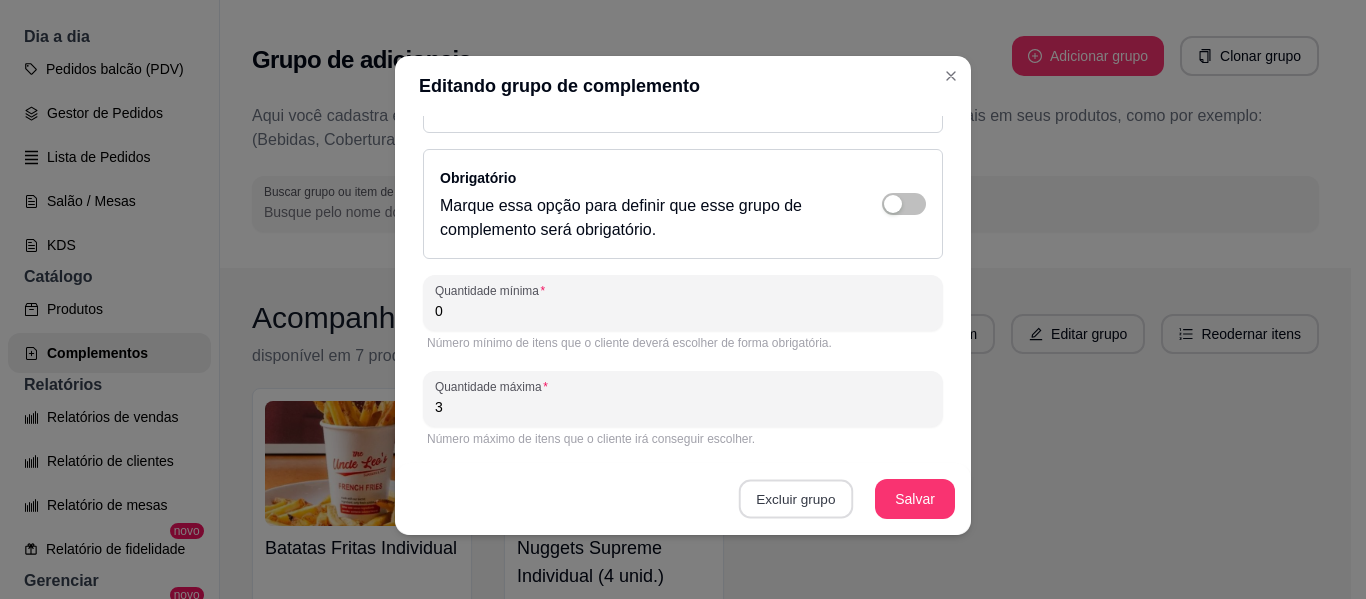 click on "Excluir grupo" at bounding box center (796, 499) 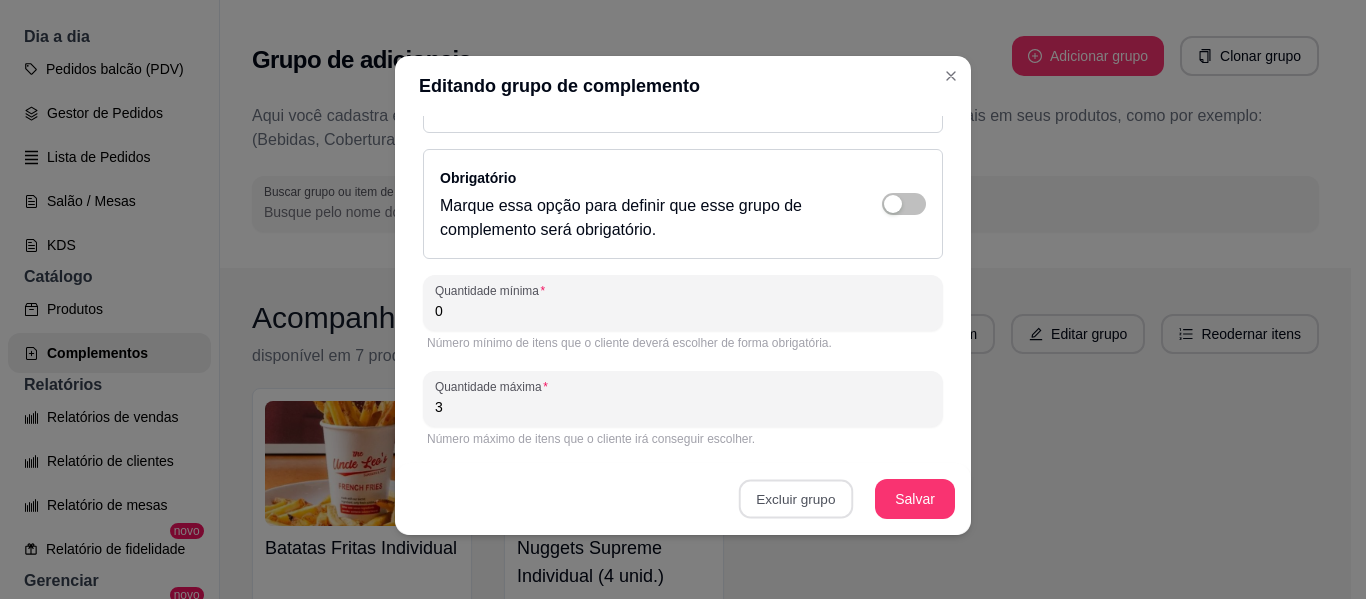 click on "Sim" at bounding box center (874, 453) 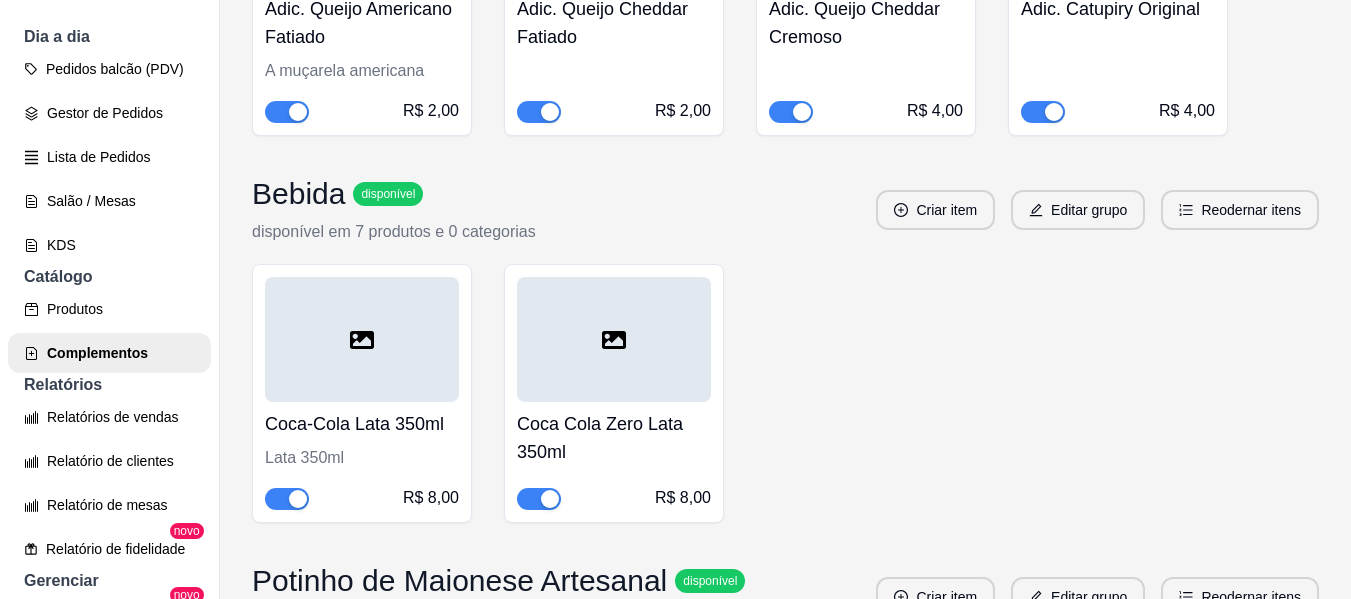 scroll, scrollTop: 2283, scrollLeft: 0, axis: vertical 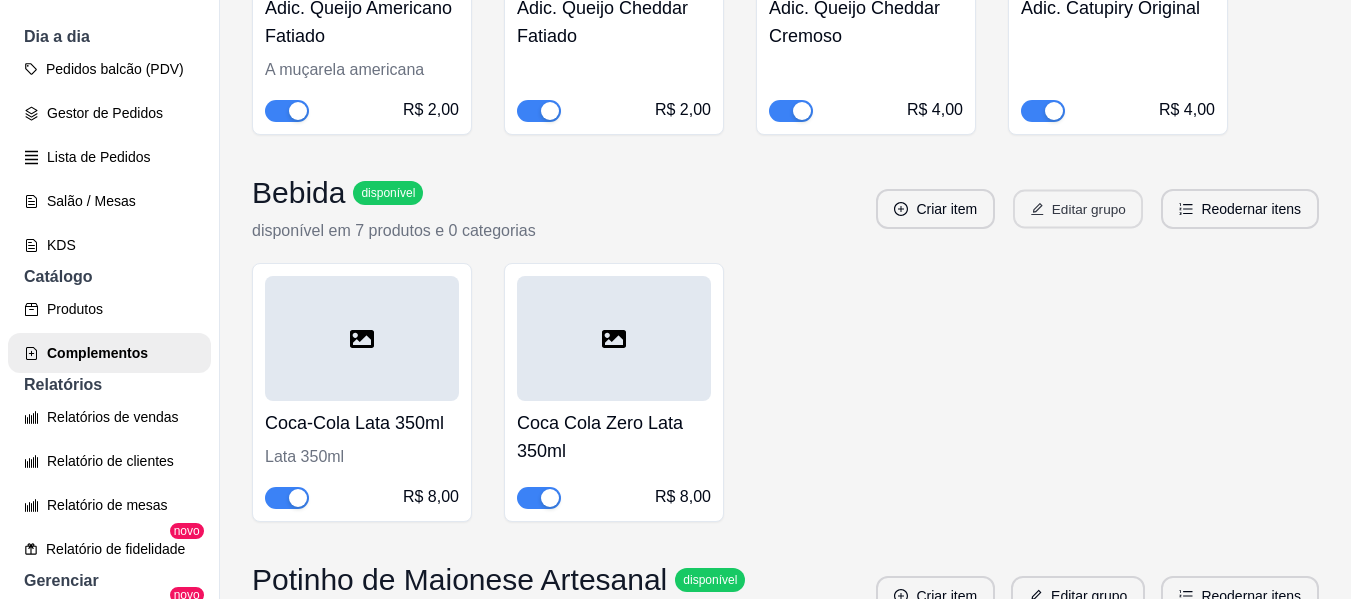 click on "Editar grupo" at bounding box center (1078, 209) 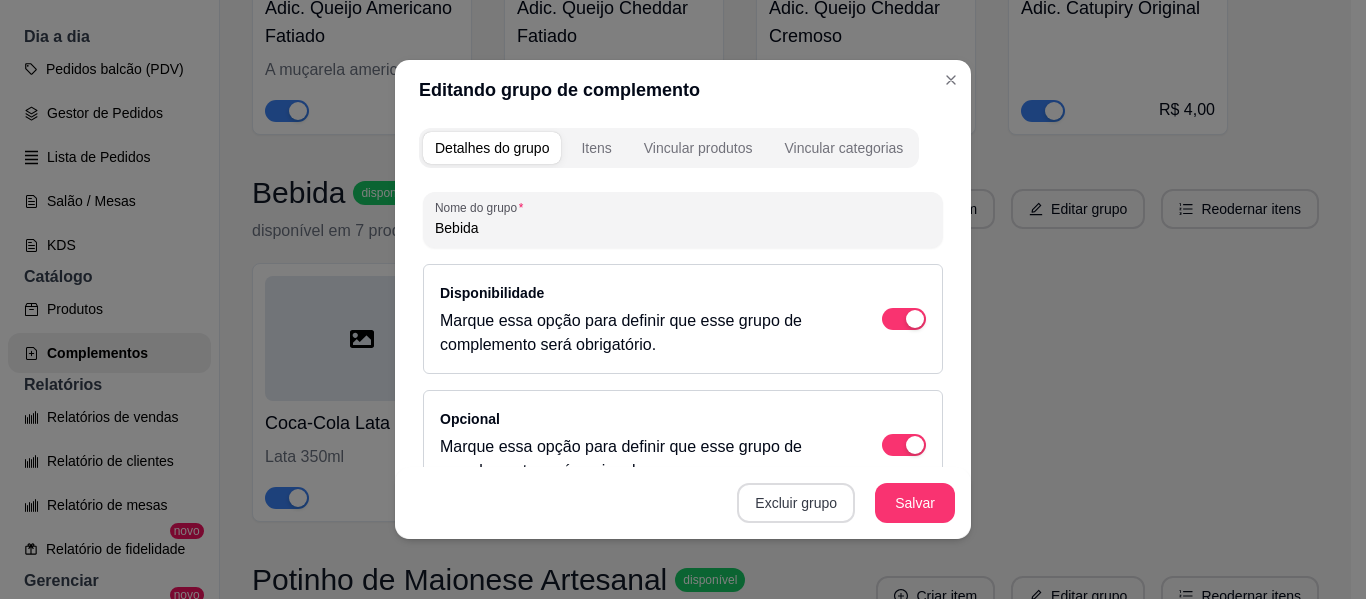 click on "Excluir grupo" at bounding box center [796, 503] 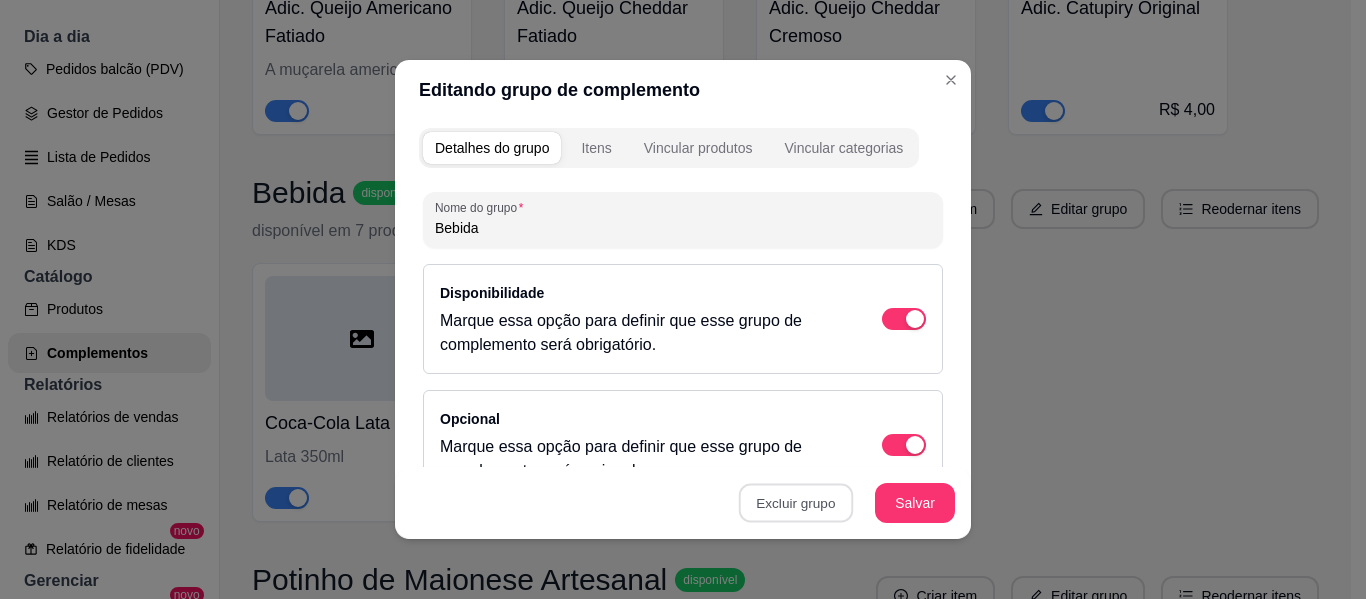 click on "Sim" at bounding box center [875, 458] 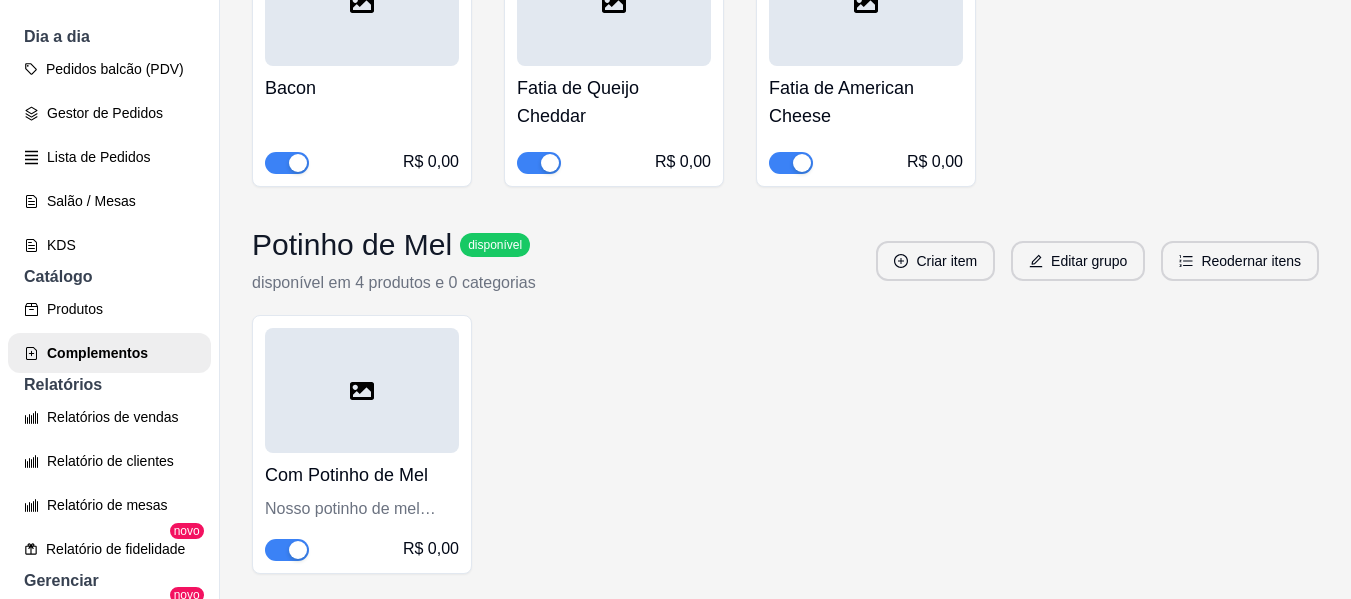scroll, scrollTop: 6844, scrollLeft: 0, axis: vertical 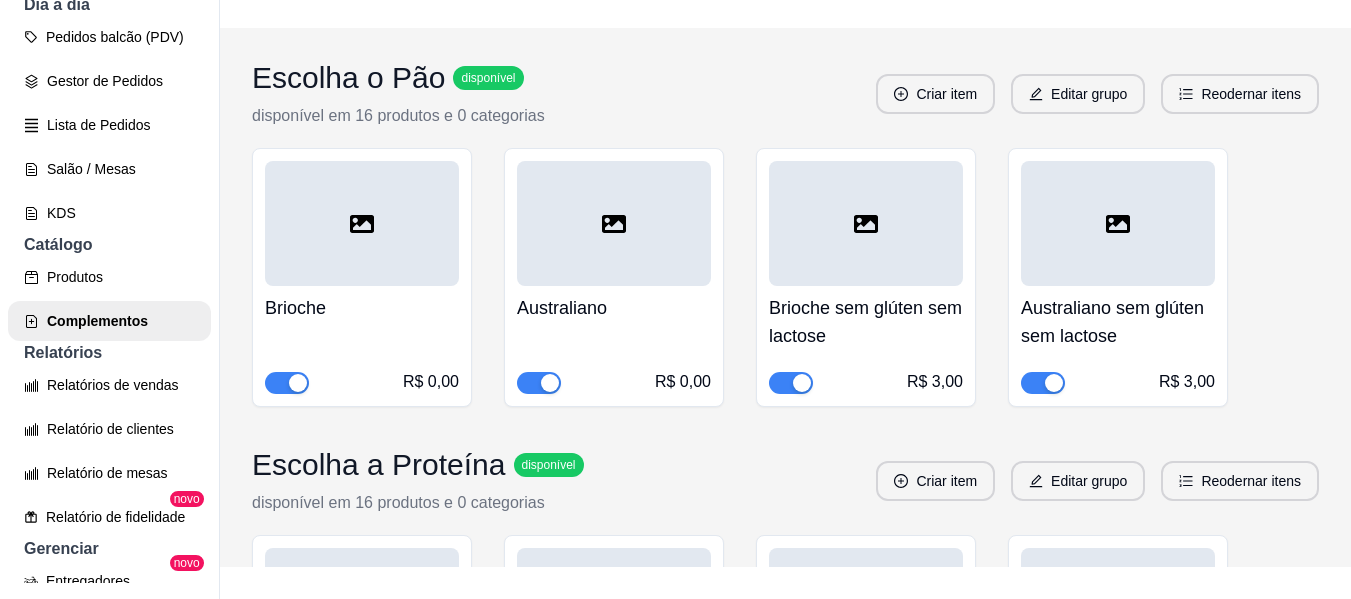 click at bounding box center [362, 223] 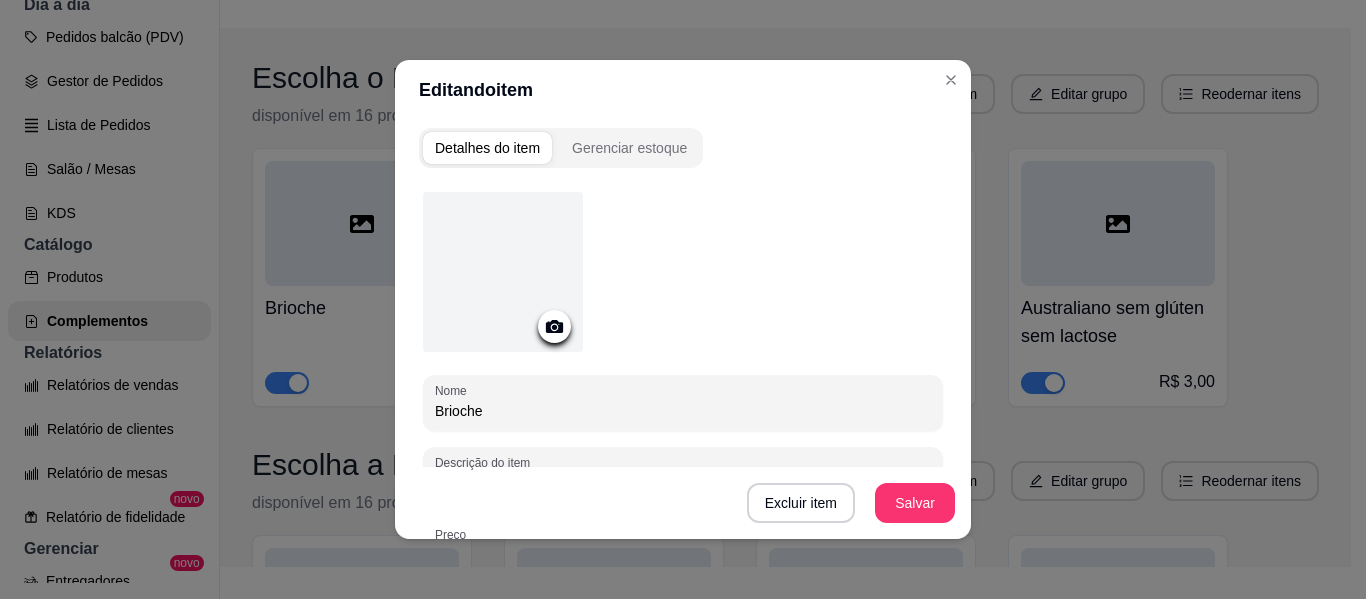 click 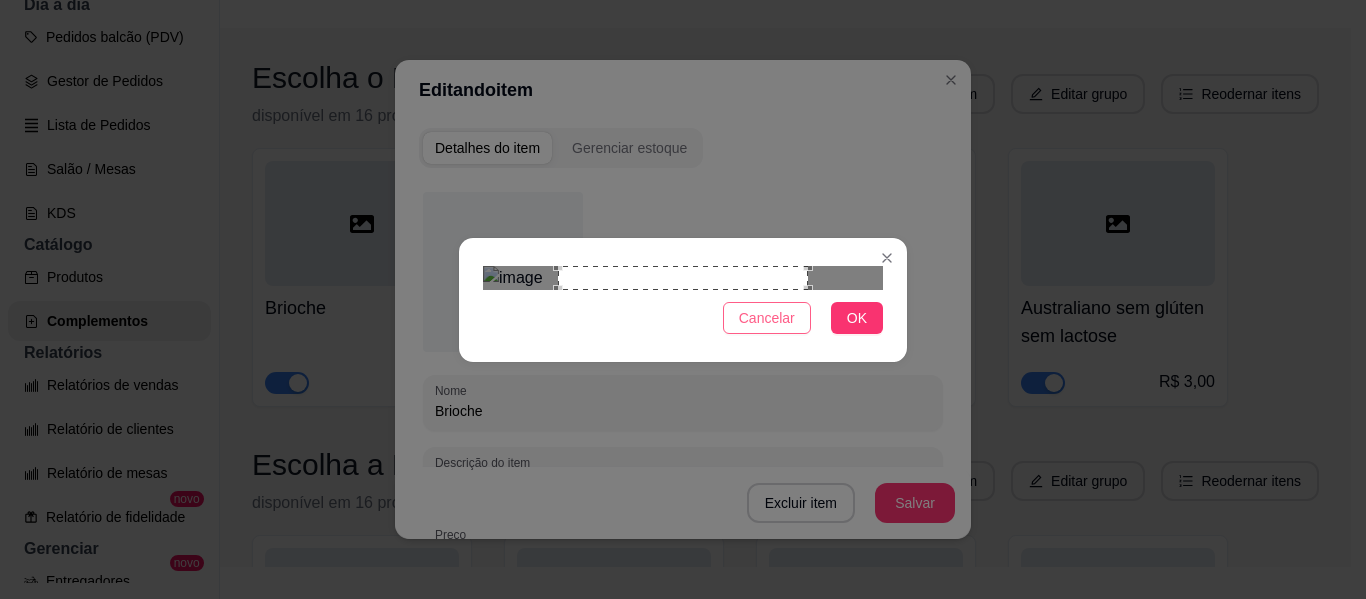 click on "Cancelar" at bounding box center (767, 318) 